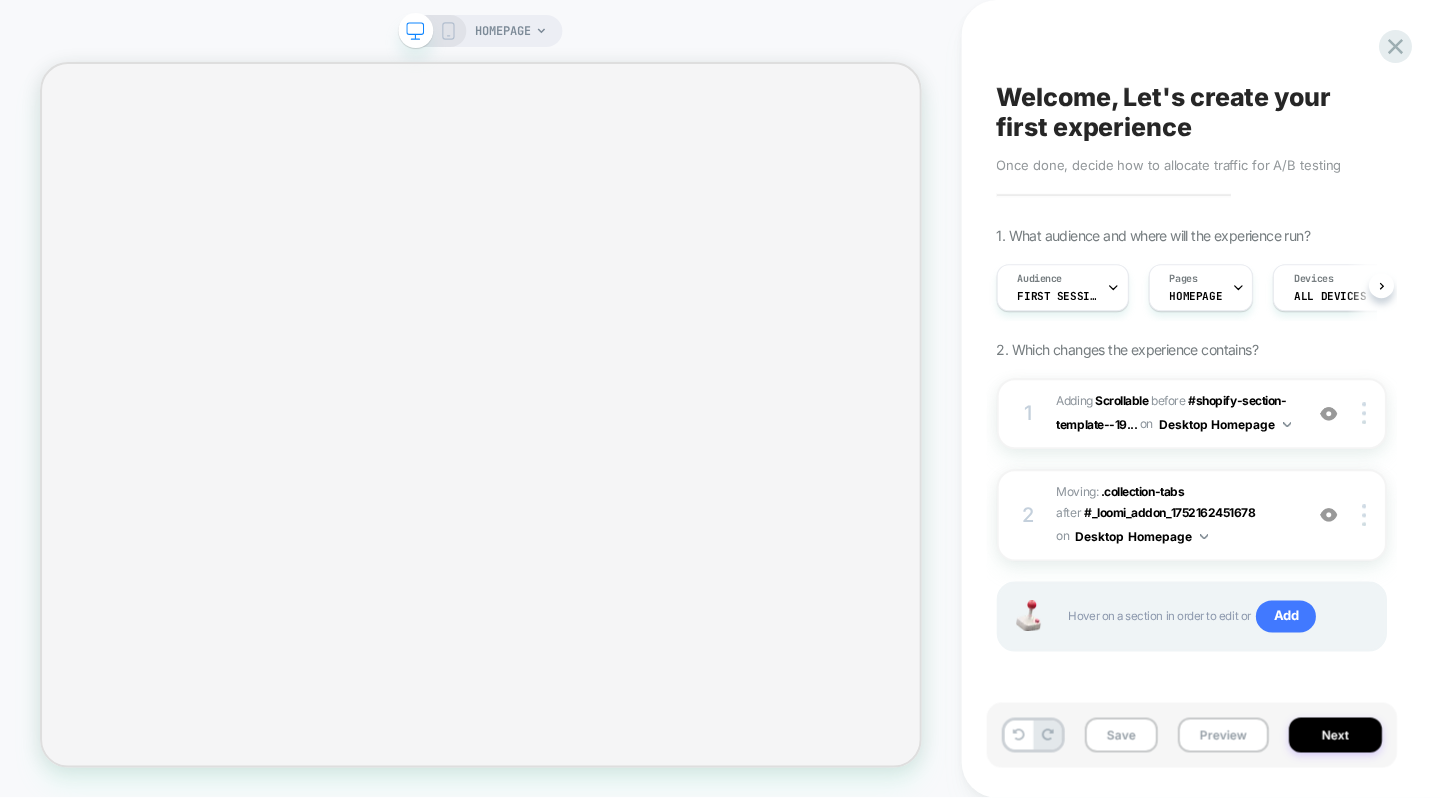 scroll, scrollTop: 0, scrollLeft: 0, axis: both 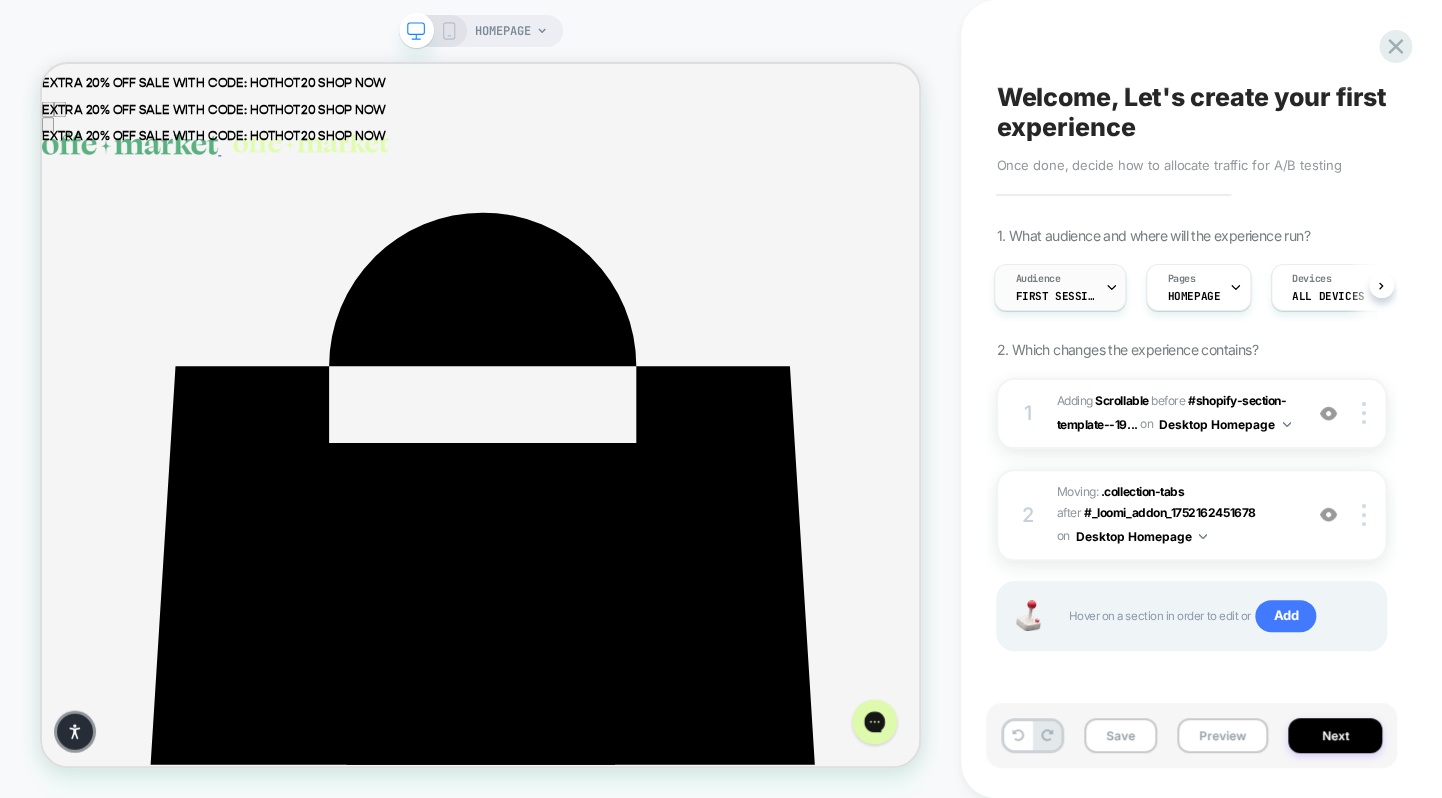click on "First Session" at bounding box center (1055, 296) 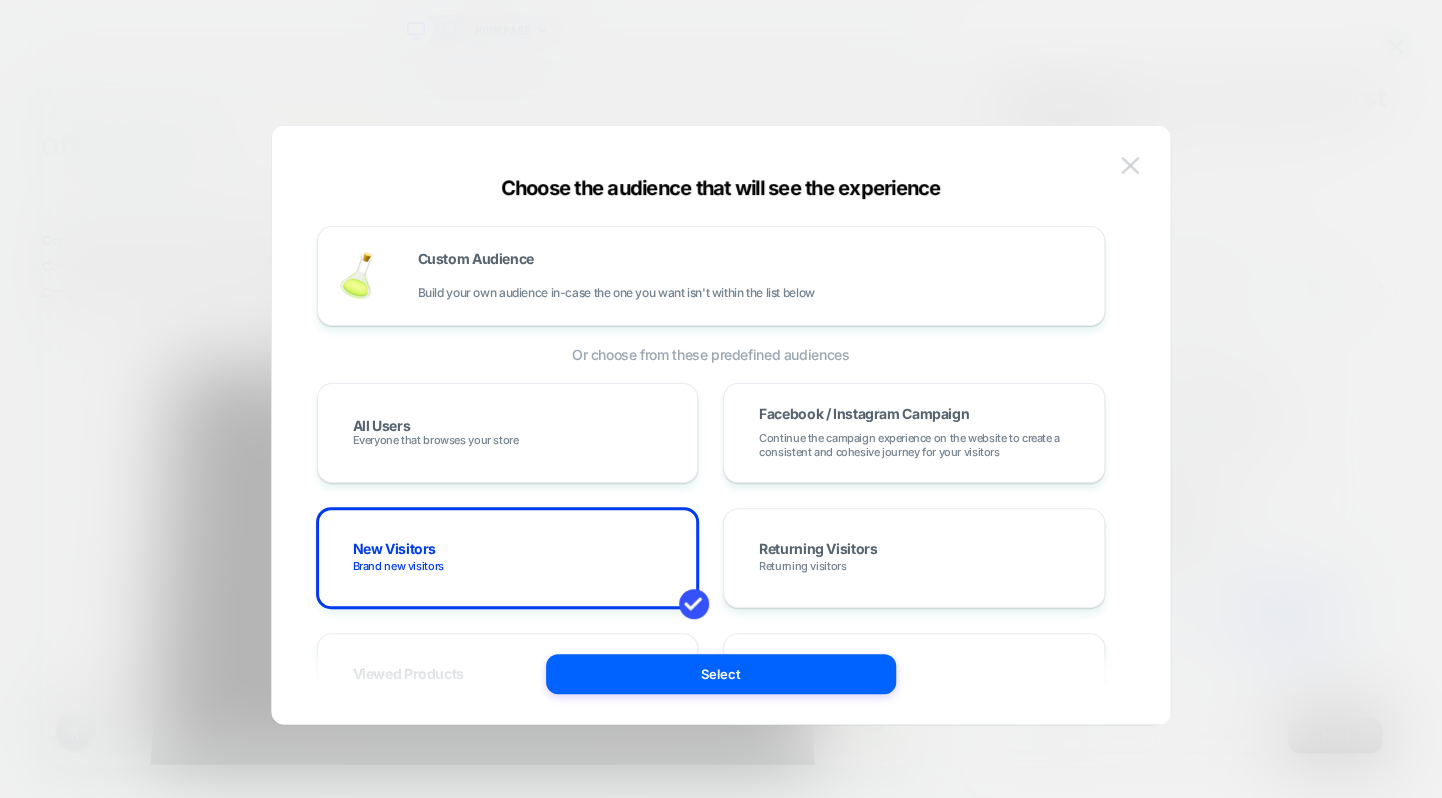 click at bounding box center (1130, 166) 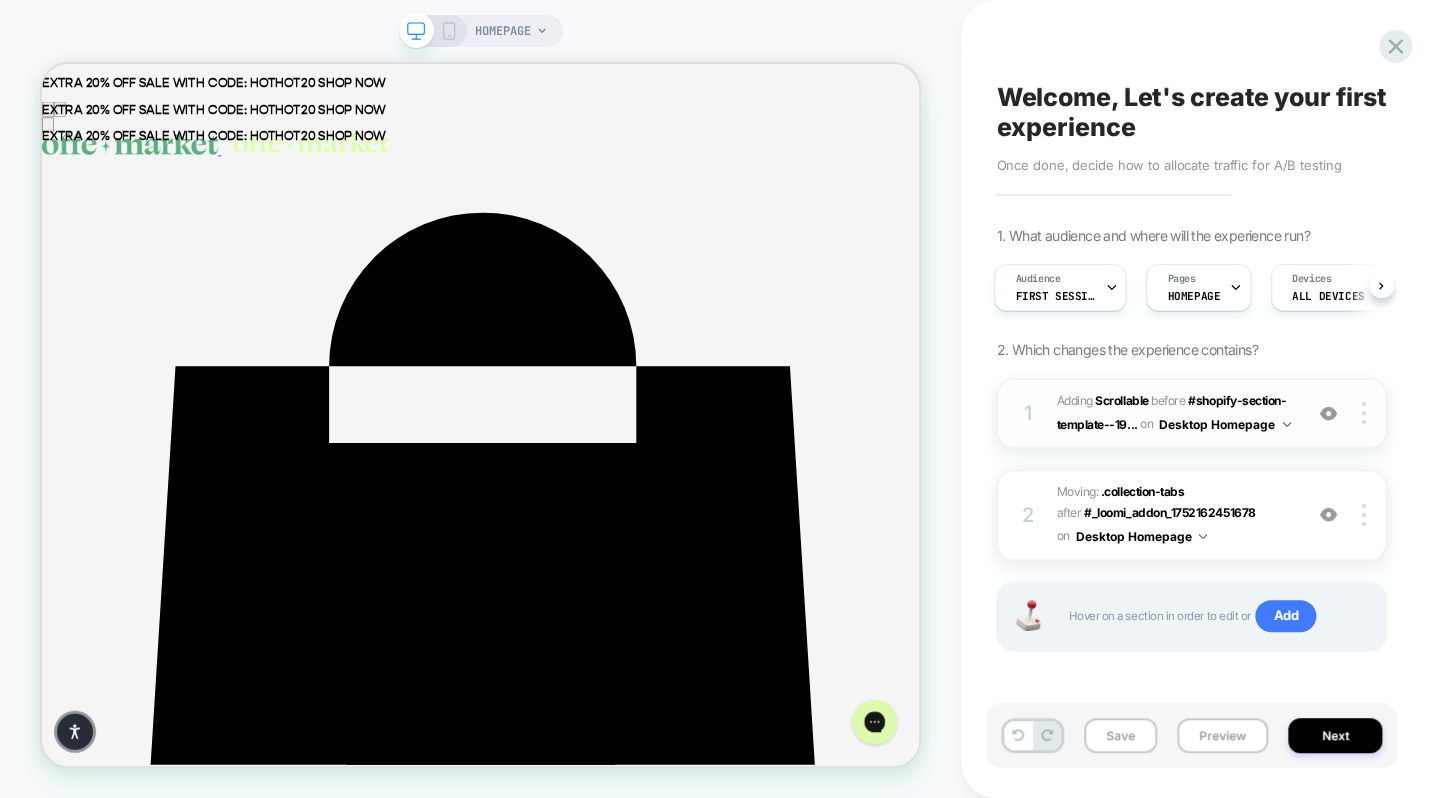 scroll, scrollTop: 0, scrollLeft: 3, axis: horizontal 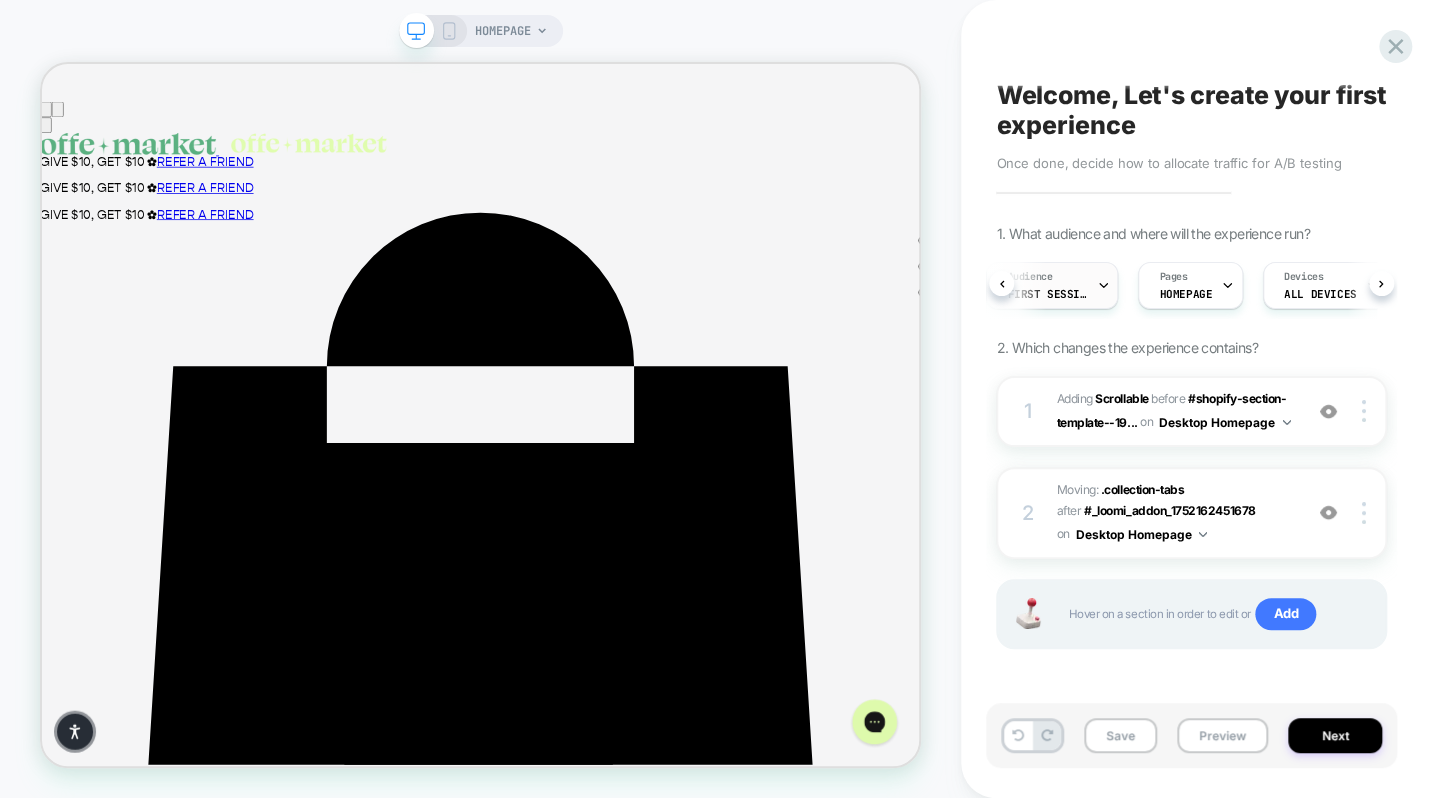 click on "Audience First Session" at bounding box center (1052, 285) 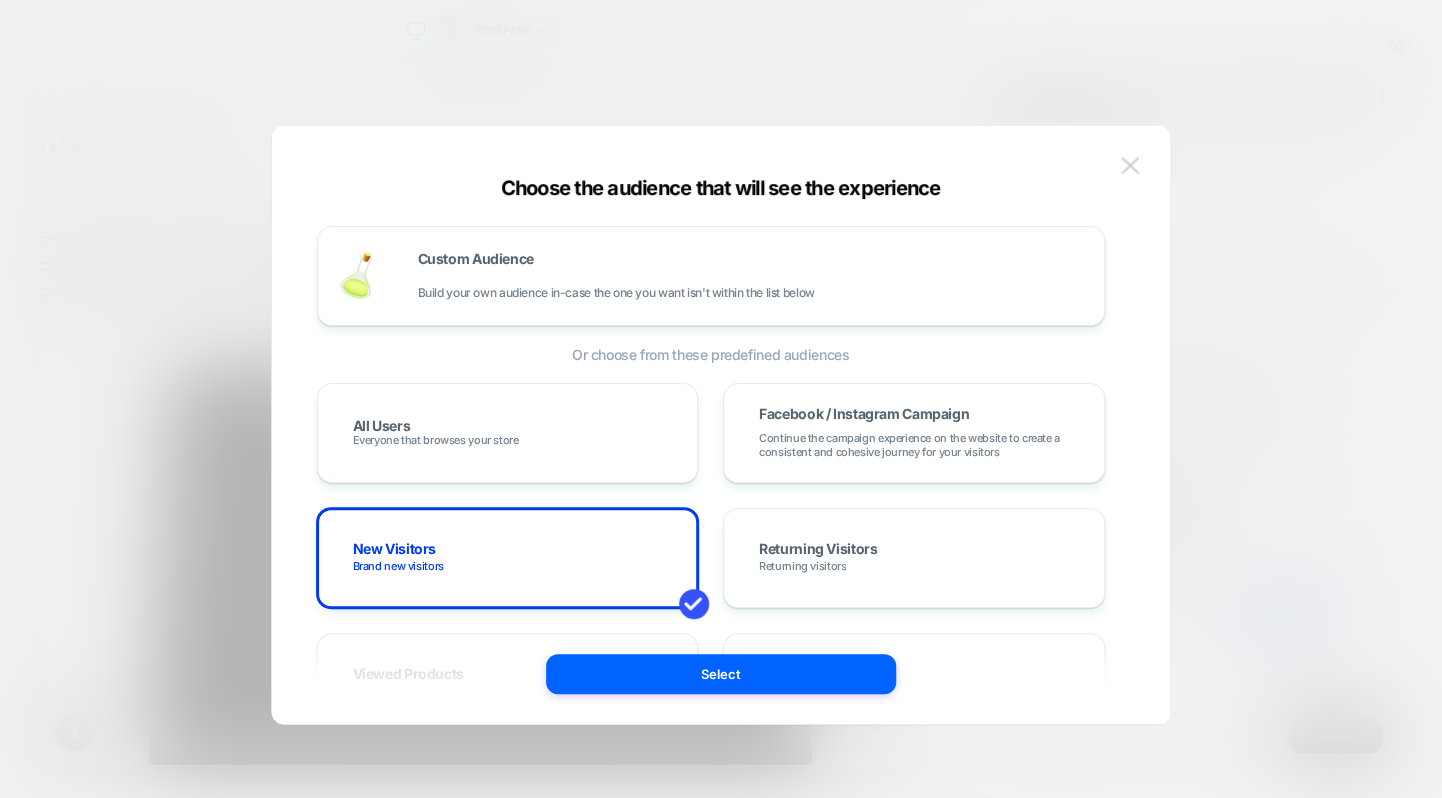click at bounding box center (1130, 165) 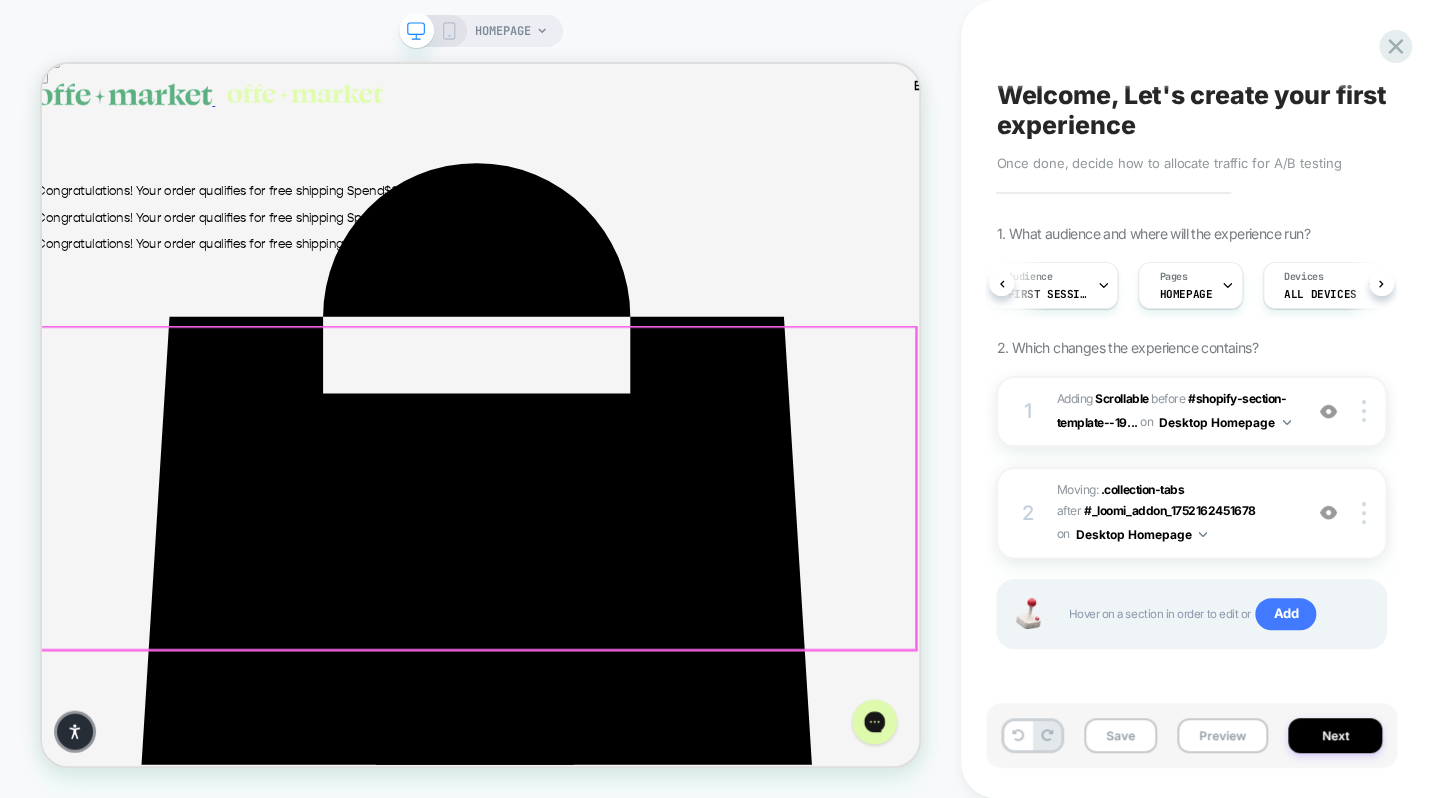scroll, scrollTop: 60, scrollLeft: 8, axis: both 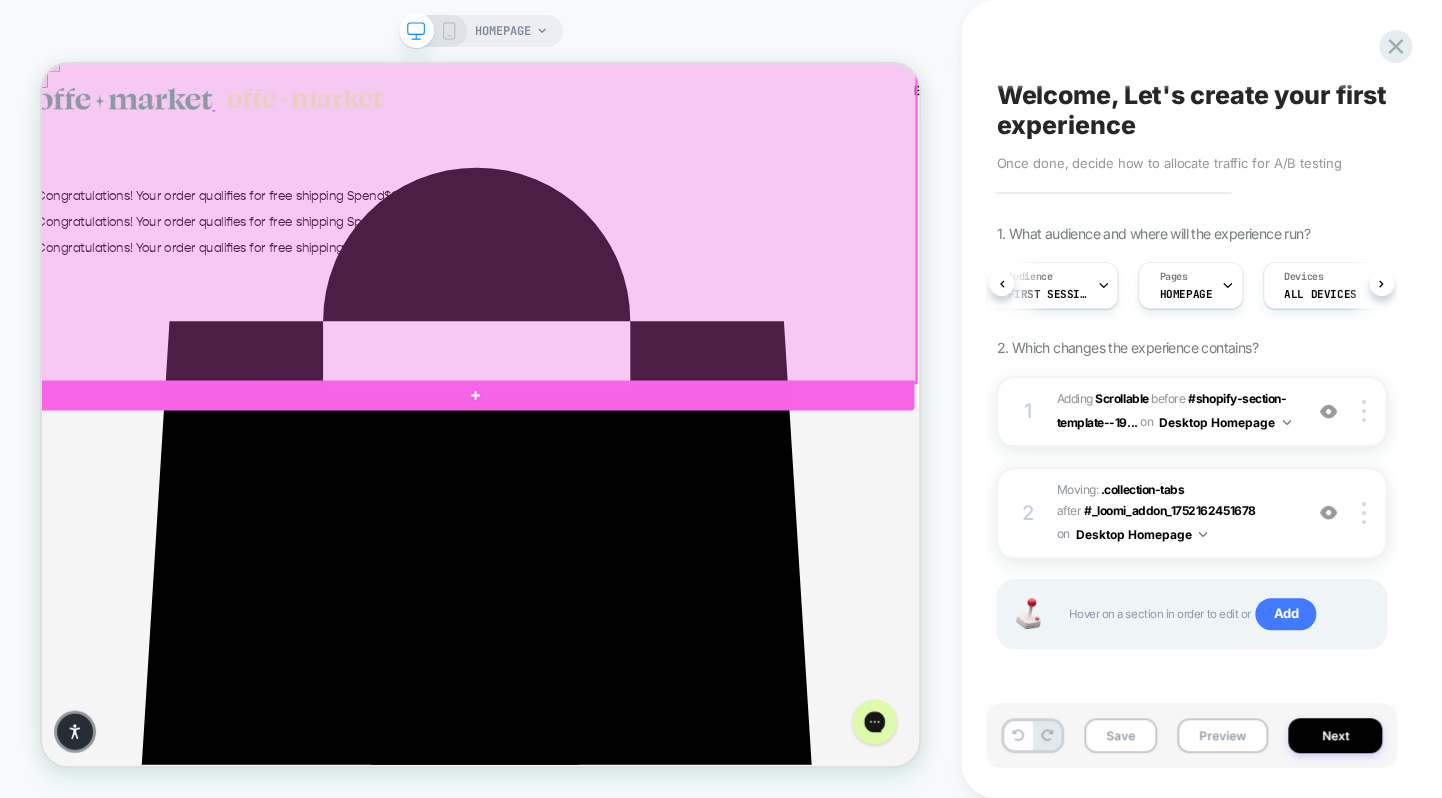 click on "ᐳ" at bounding box center (1148, 23262) 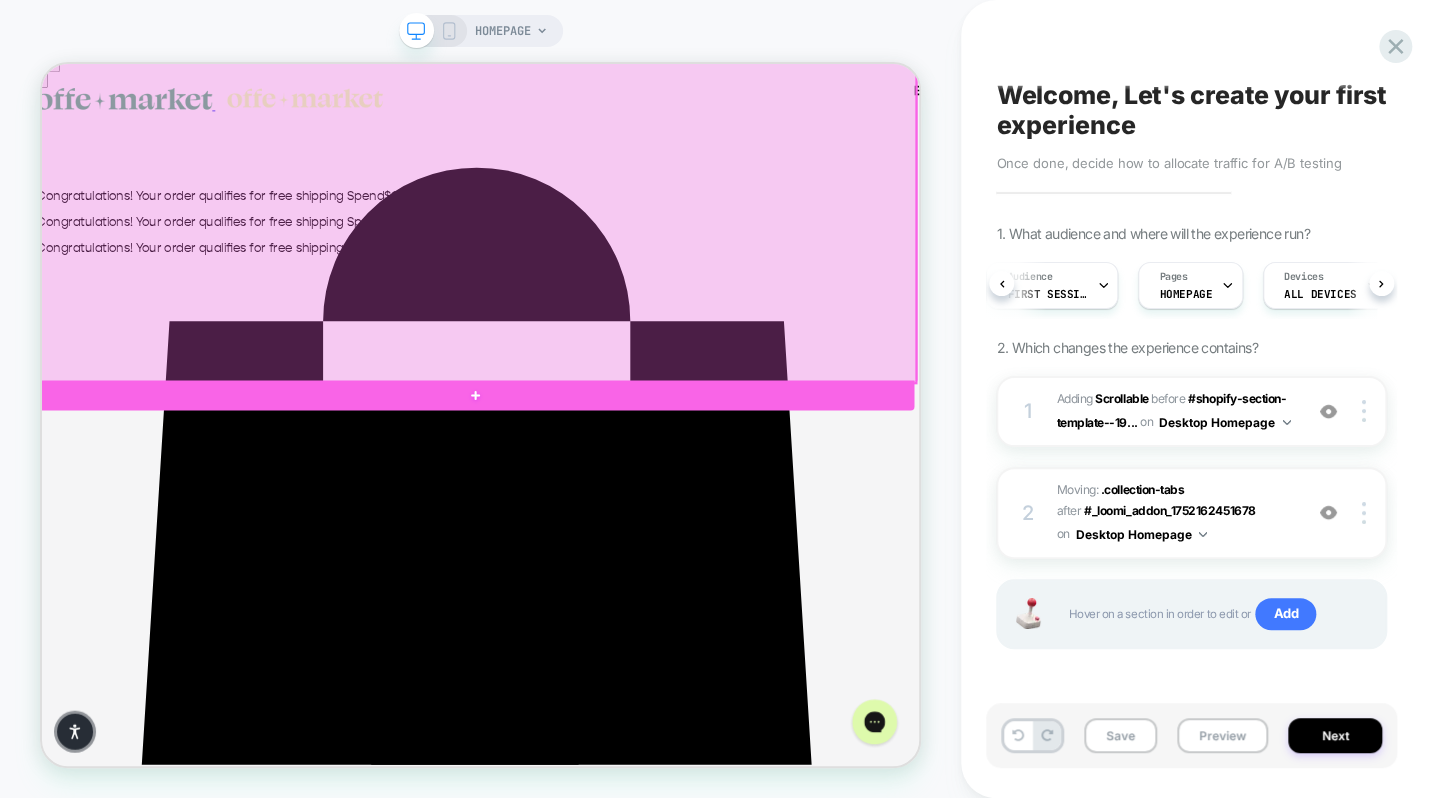 scroll, scrollTop: 0, scrollLeft: 368, axis: horizontal 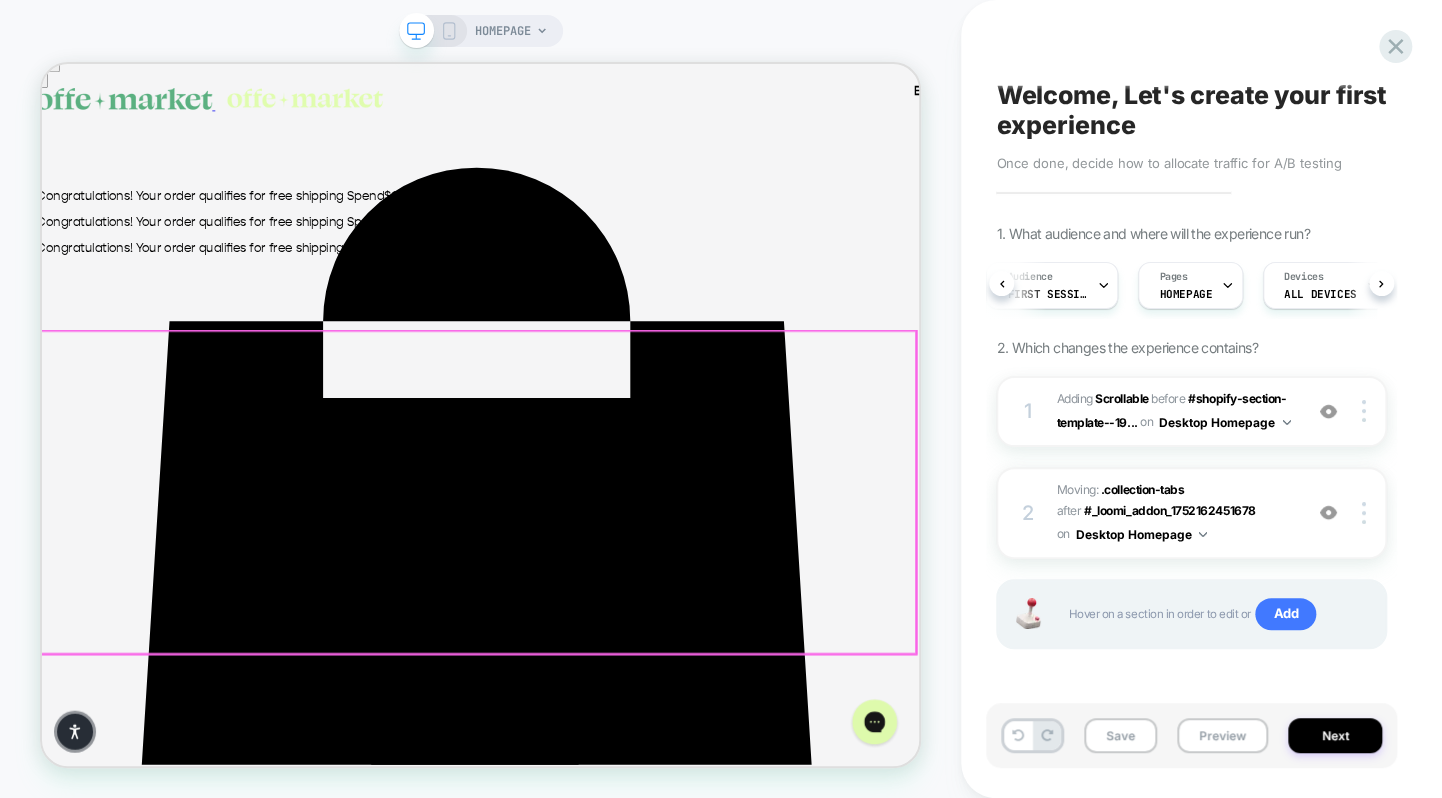 click on "ᐳ" at bounding box center [1148, 23262] 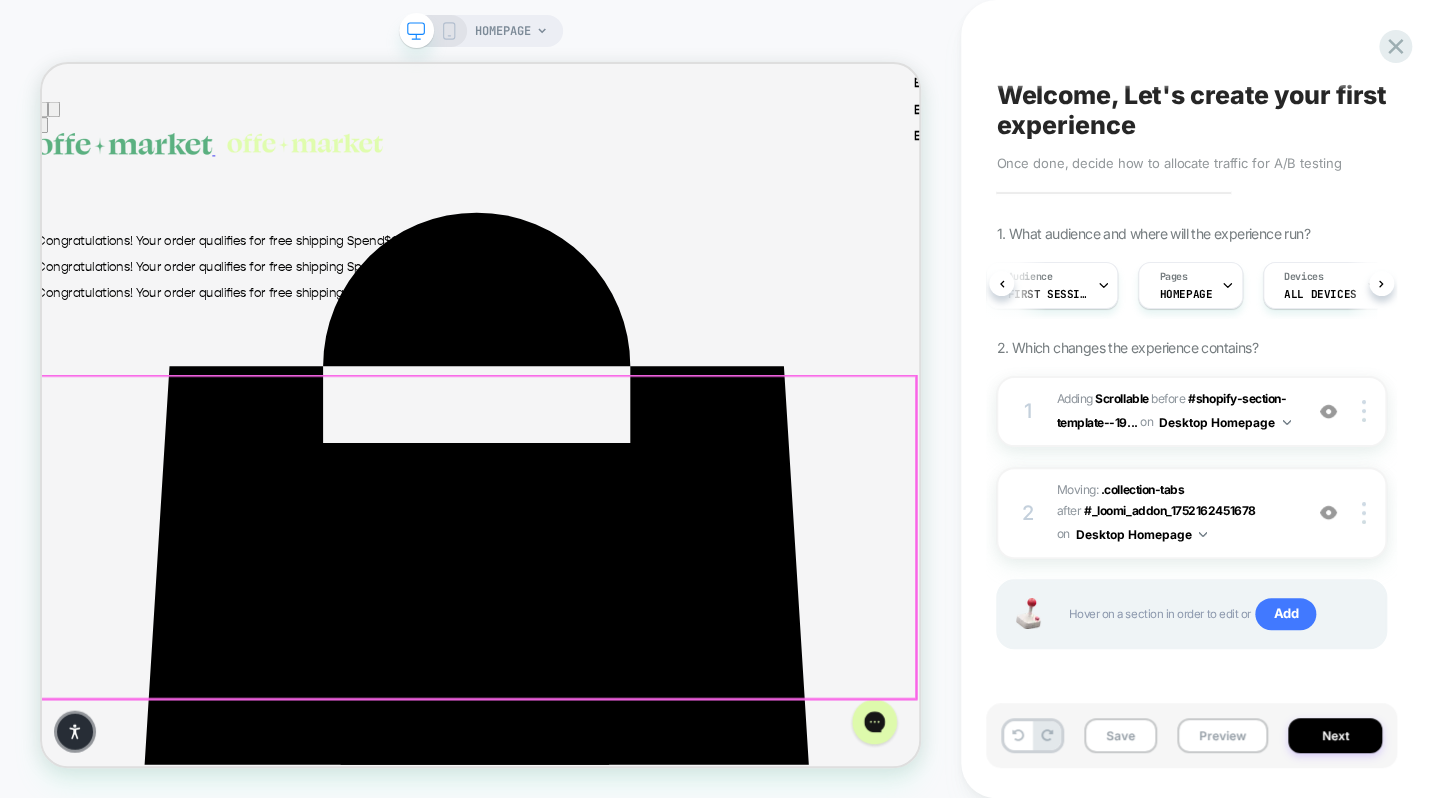 scroll, scrollTop: 255, scrollLeft: 8, axis: both 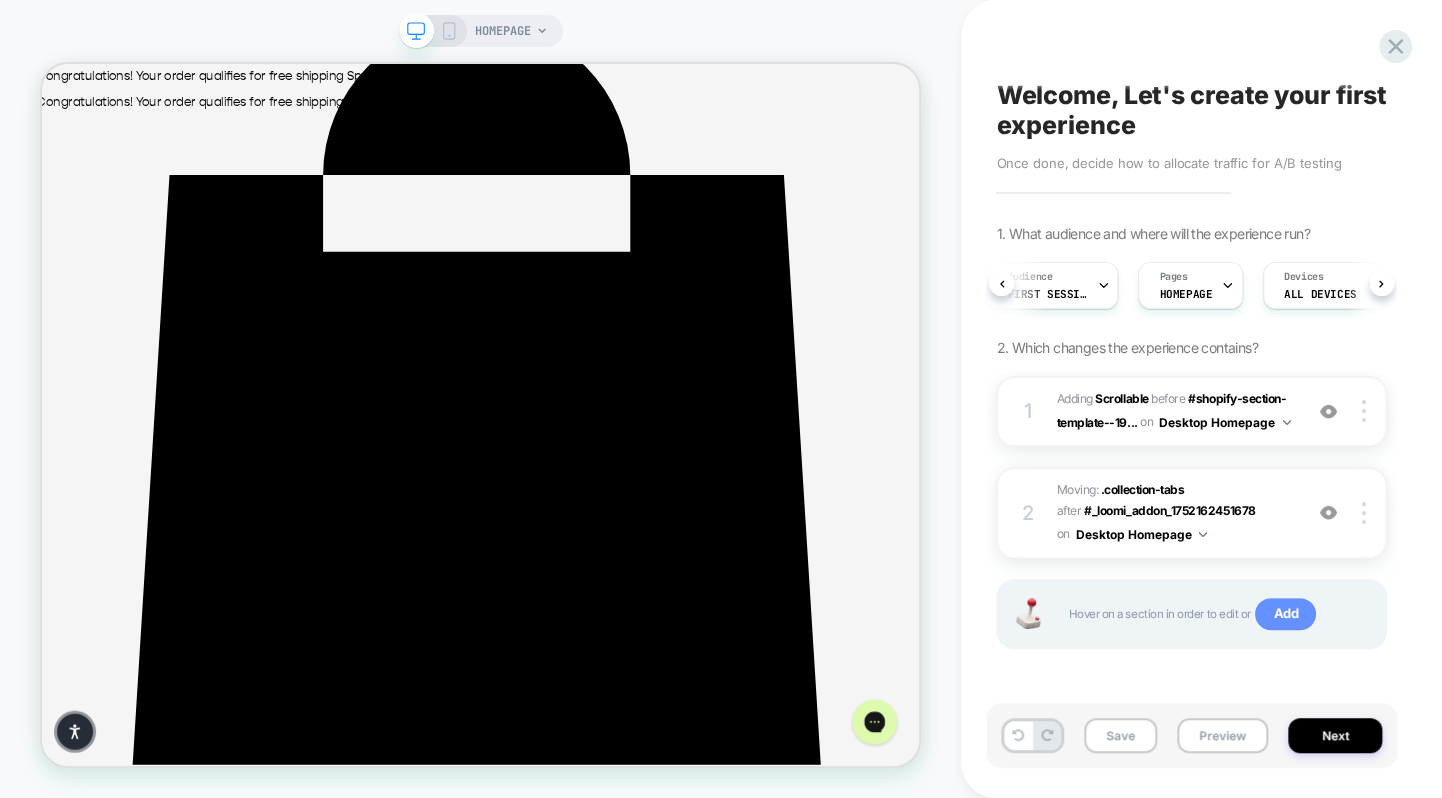 click on "Add" at bounding box center [1285, 614] 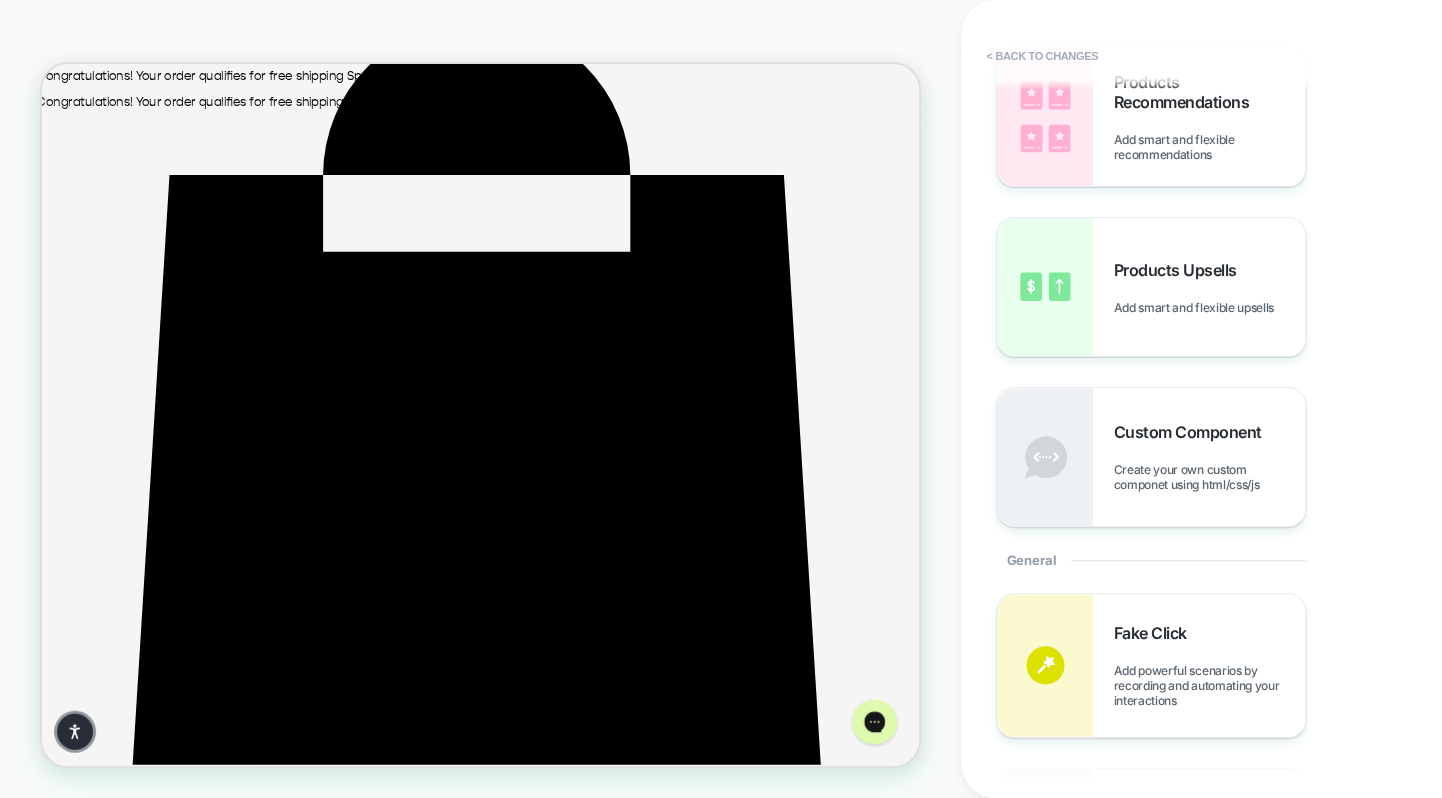 scroll, scrollTop: 0, scrollLeft: 0, axis: both 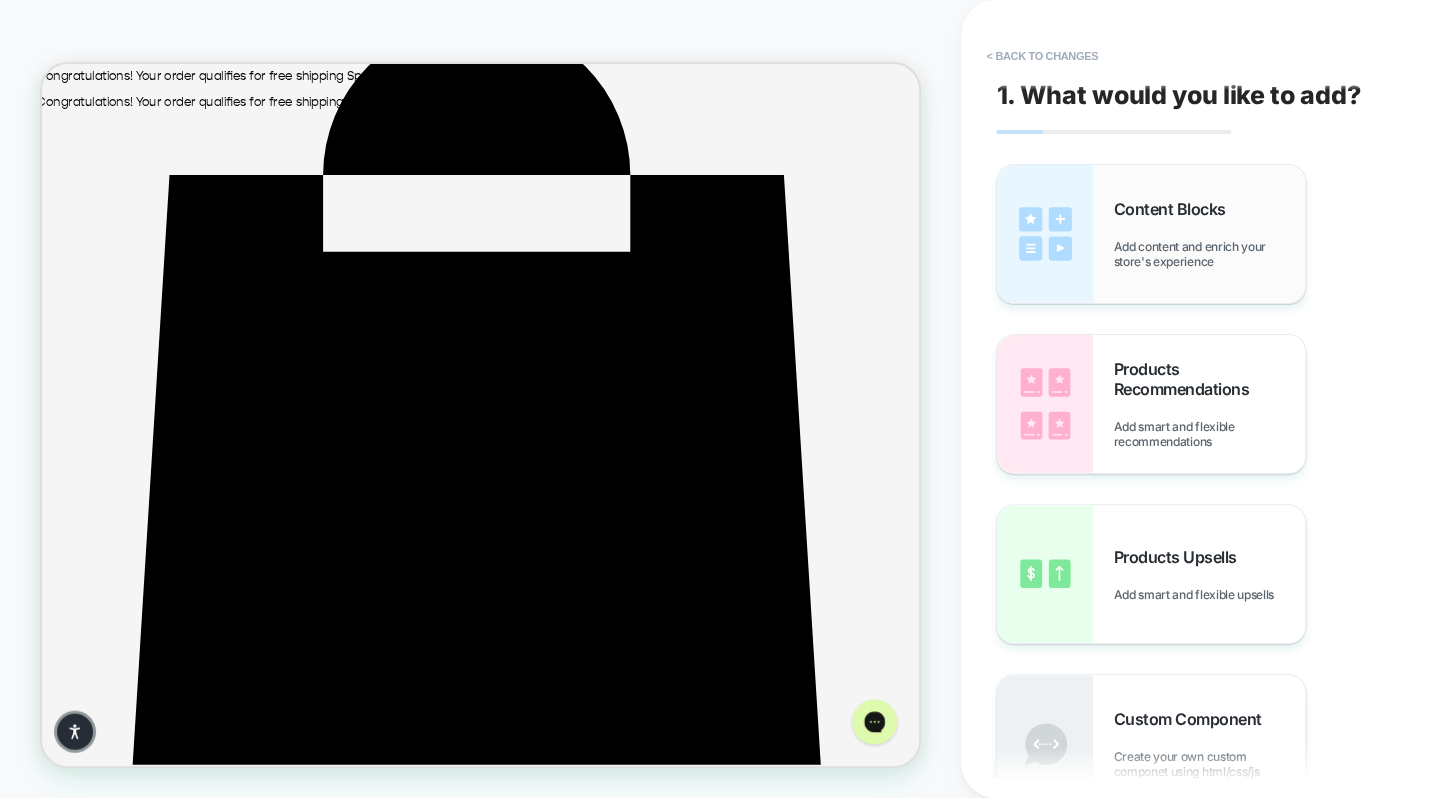 click on "Add content and enrich your store's experience" at bounding box center [1209, 254] 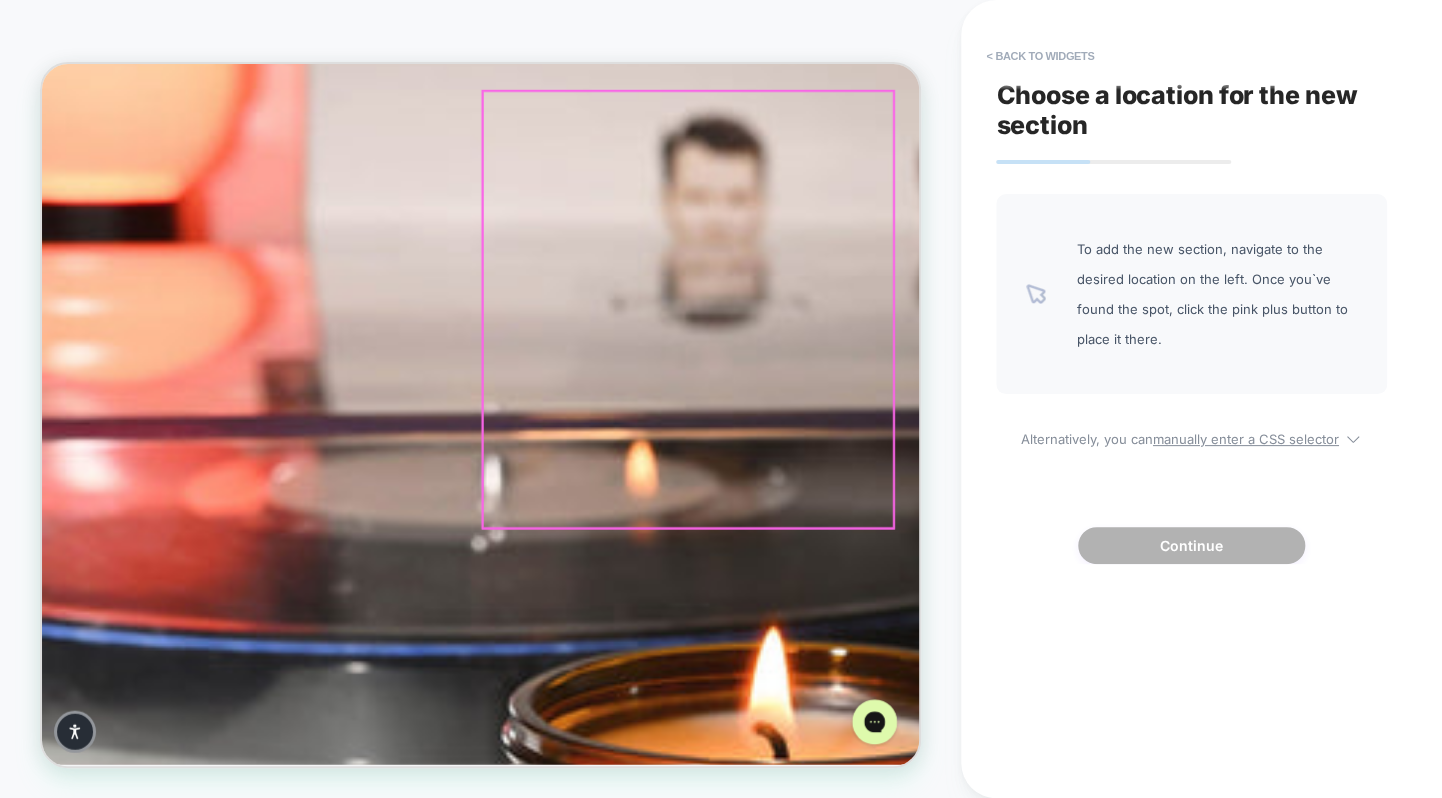 scroll, scrollTop: 1084, scrollLeft: 0, axis: vertical 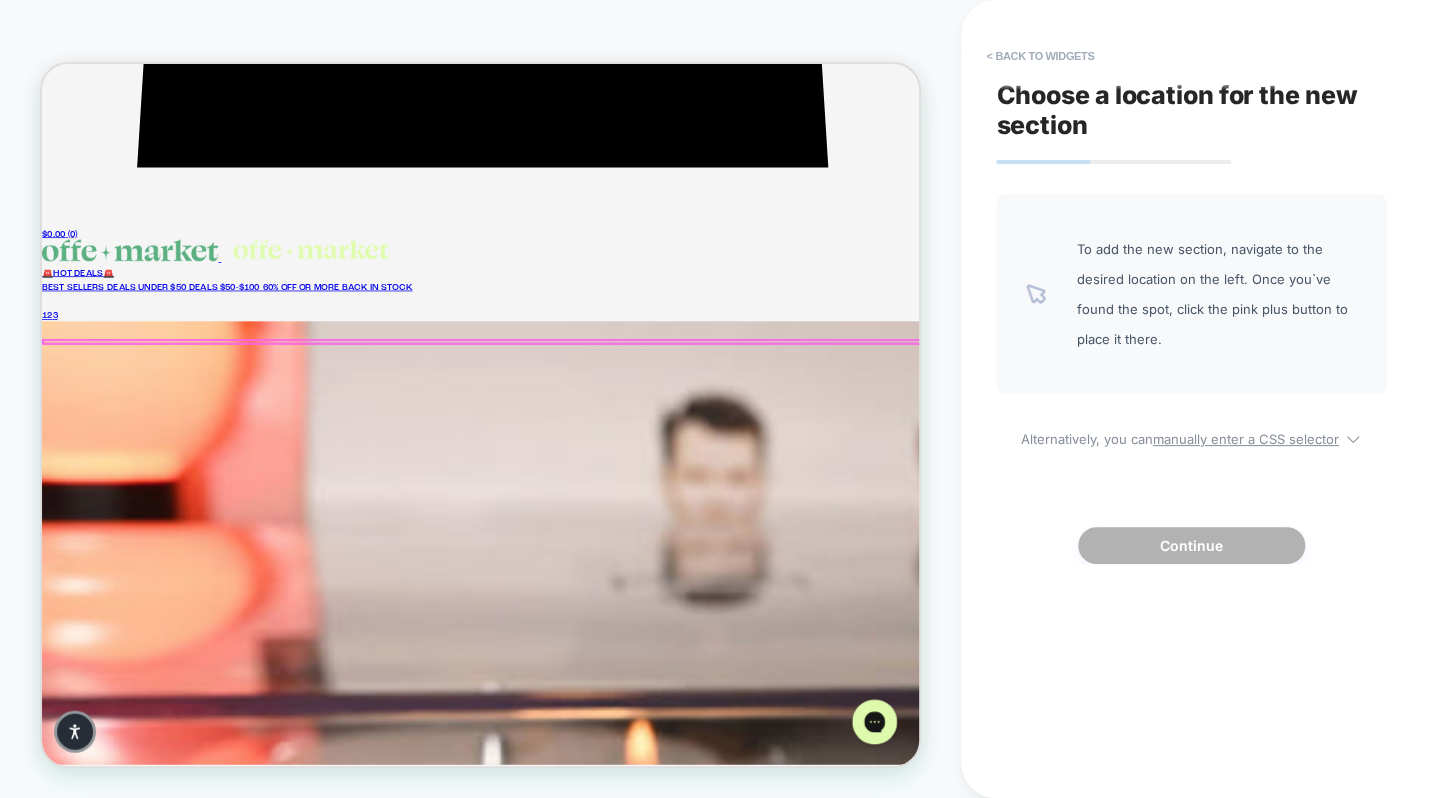 click at bounding box center (627, 22979) 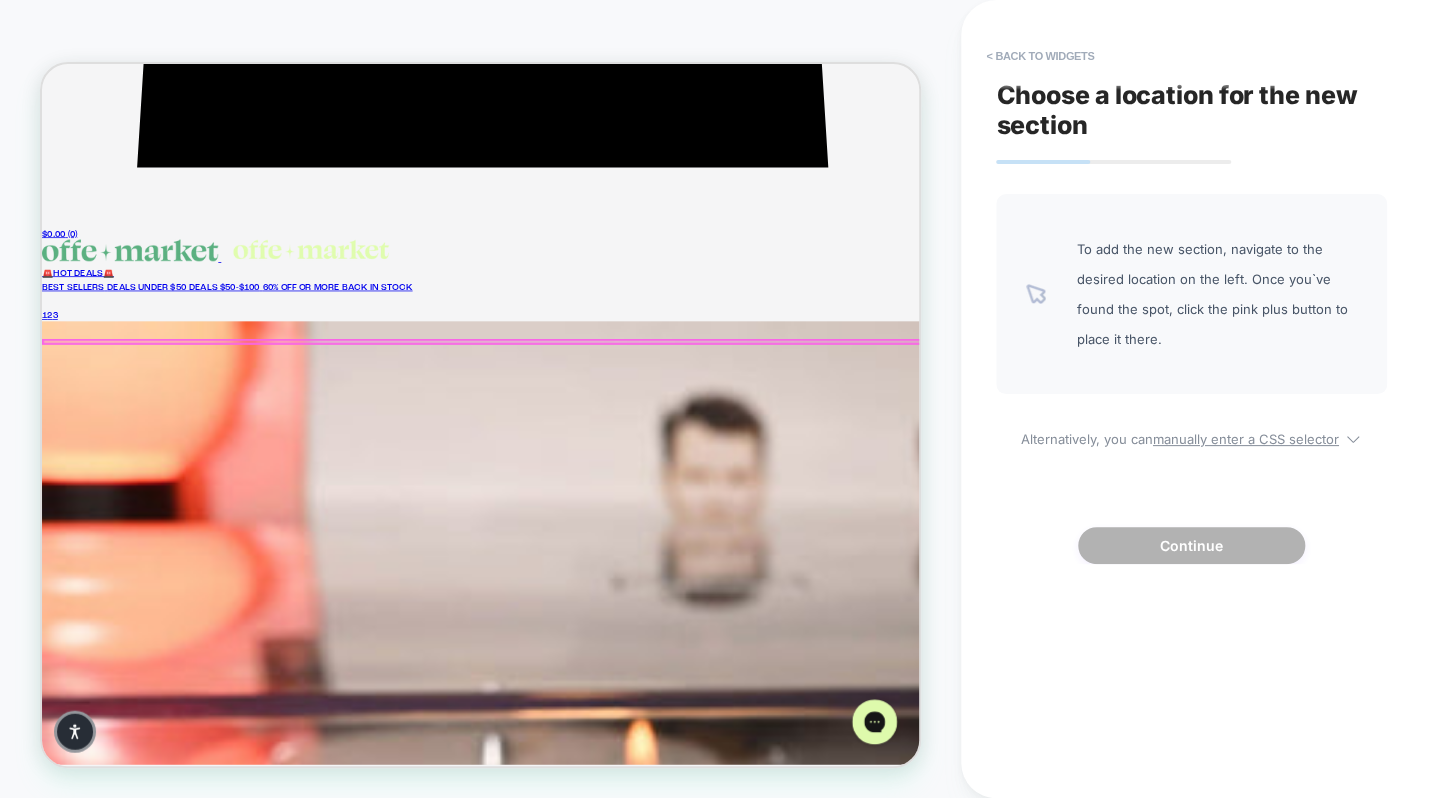 click at bounding box center (627, 22979) 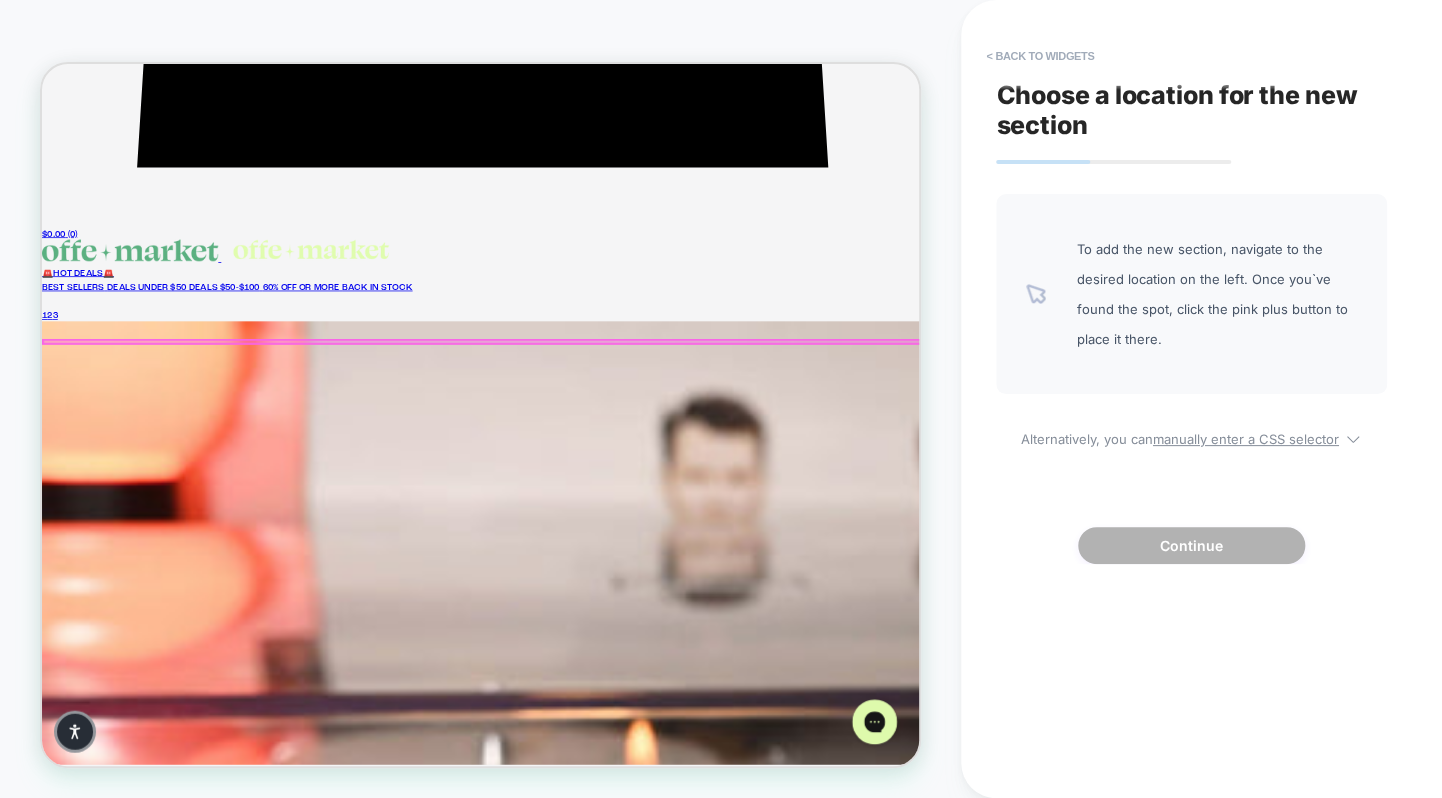 click at bounding box center (627, 22979) 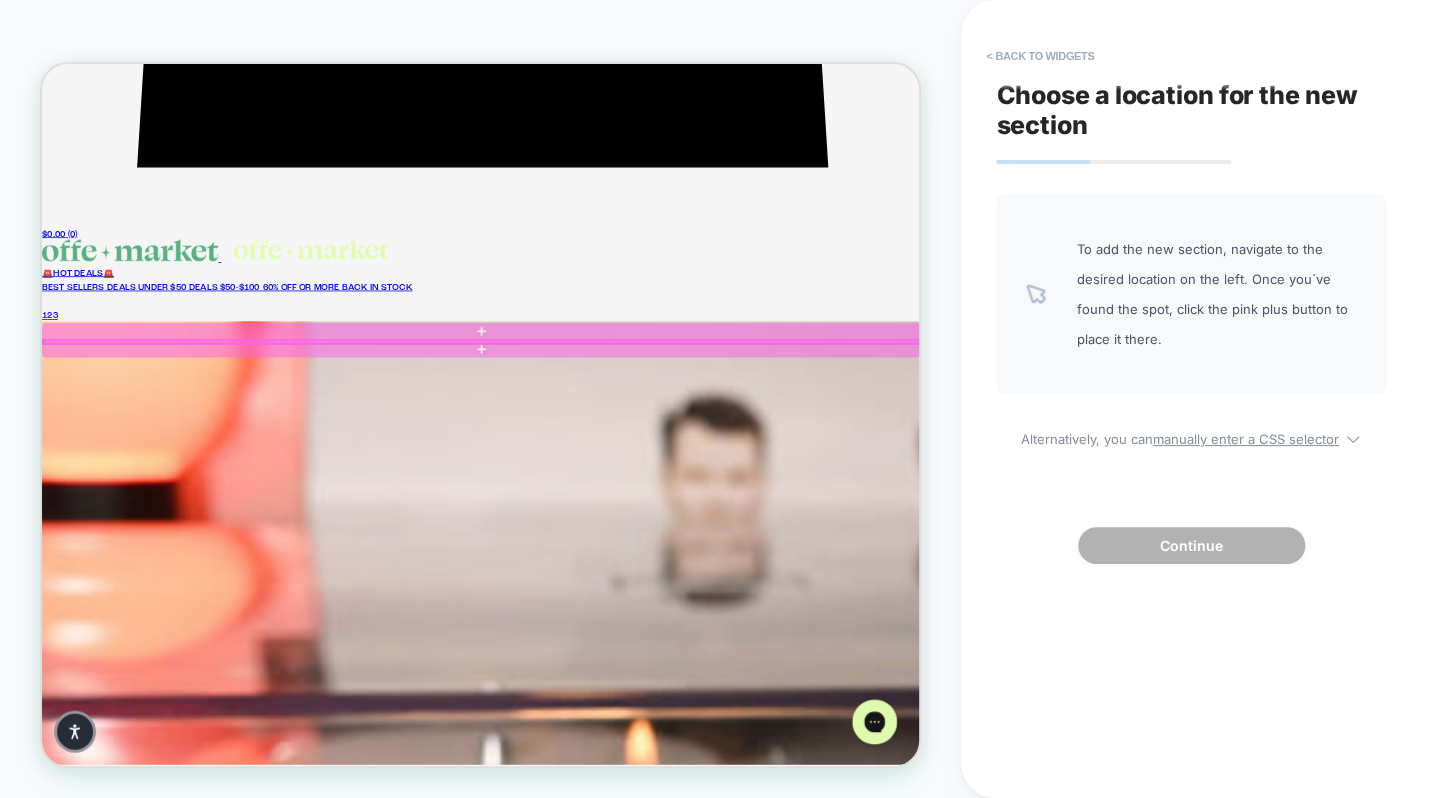 click at bounding box center (629, 434) 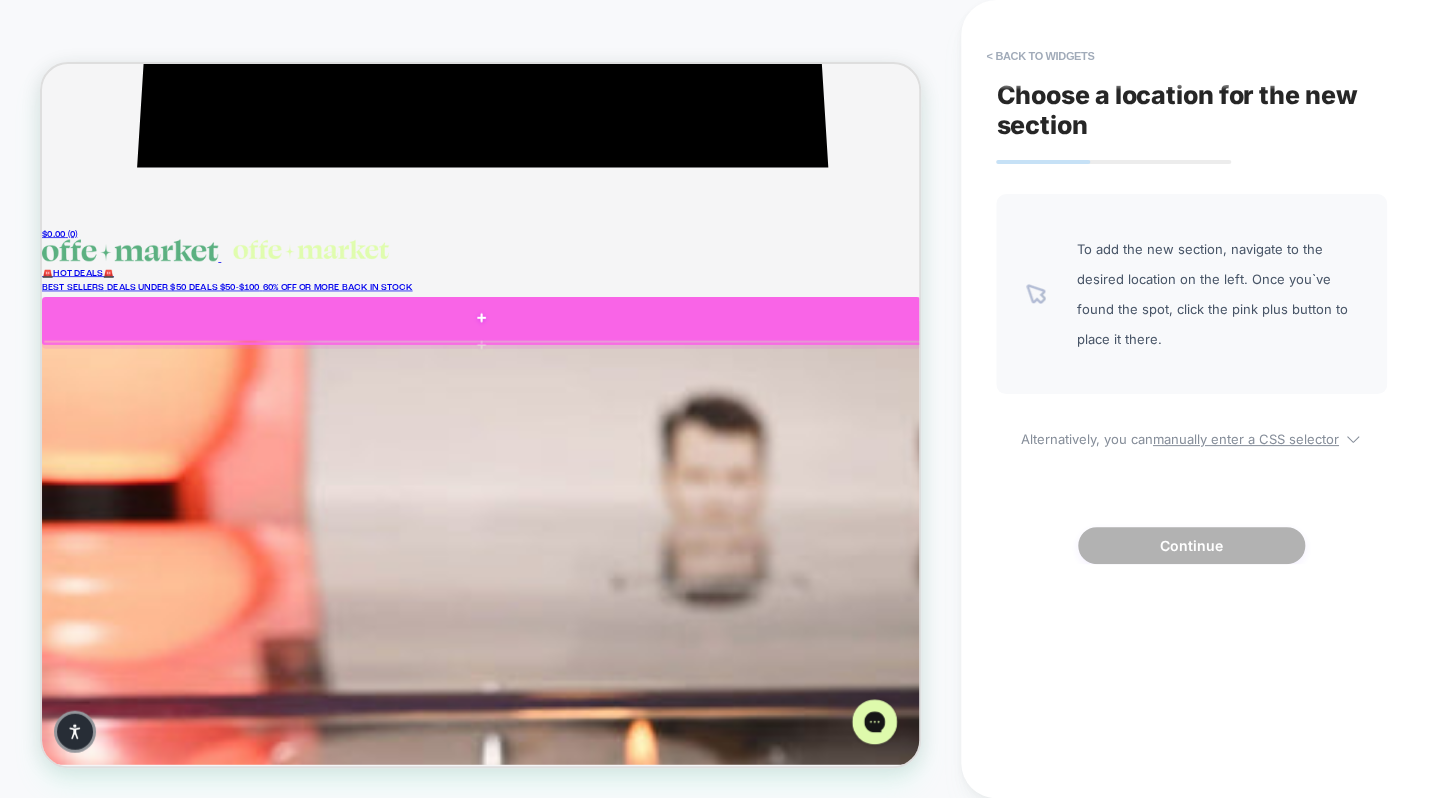 click at bounding box center (627, 402) 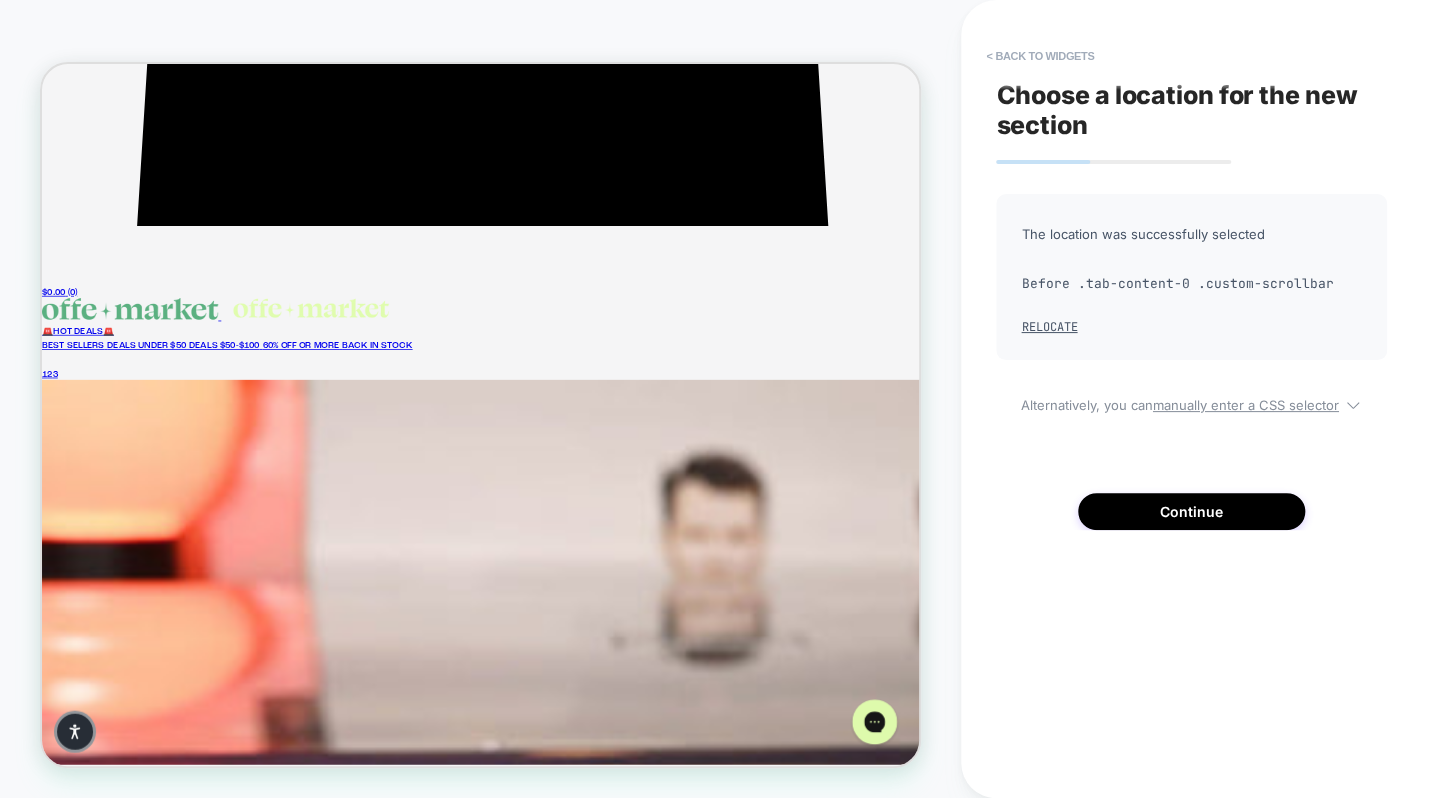 scroll, scrollTop: 1003, scrollLeft: 0, axis: vertical 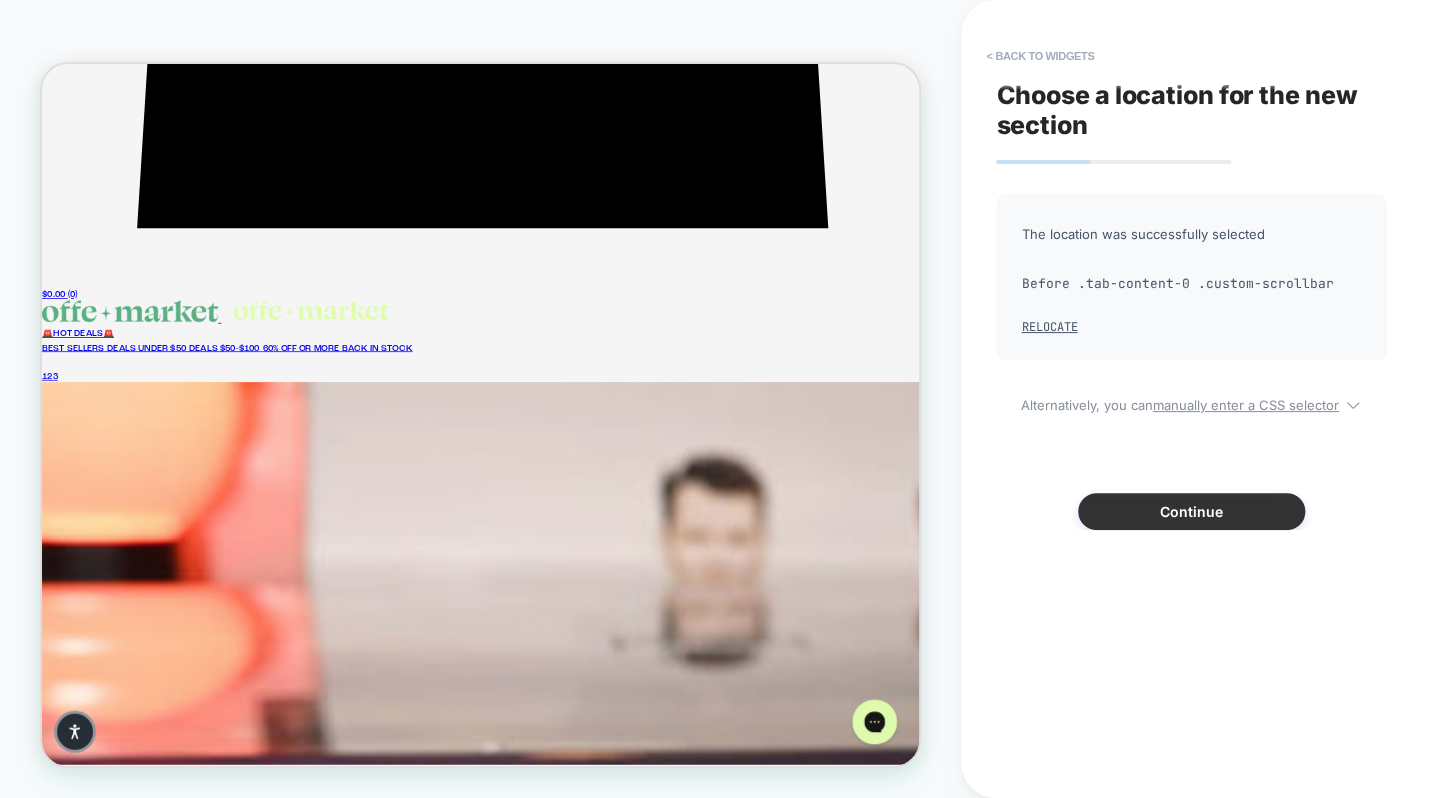 click on "Continue" at bounding box center (1191, 511) 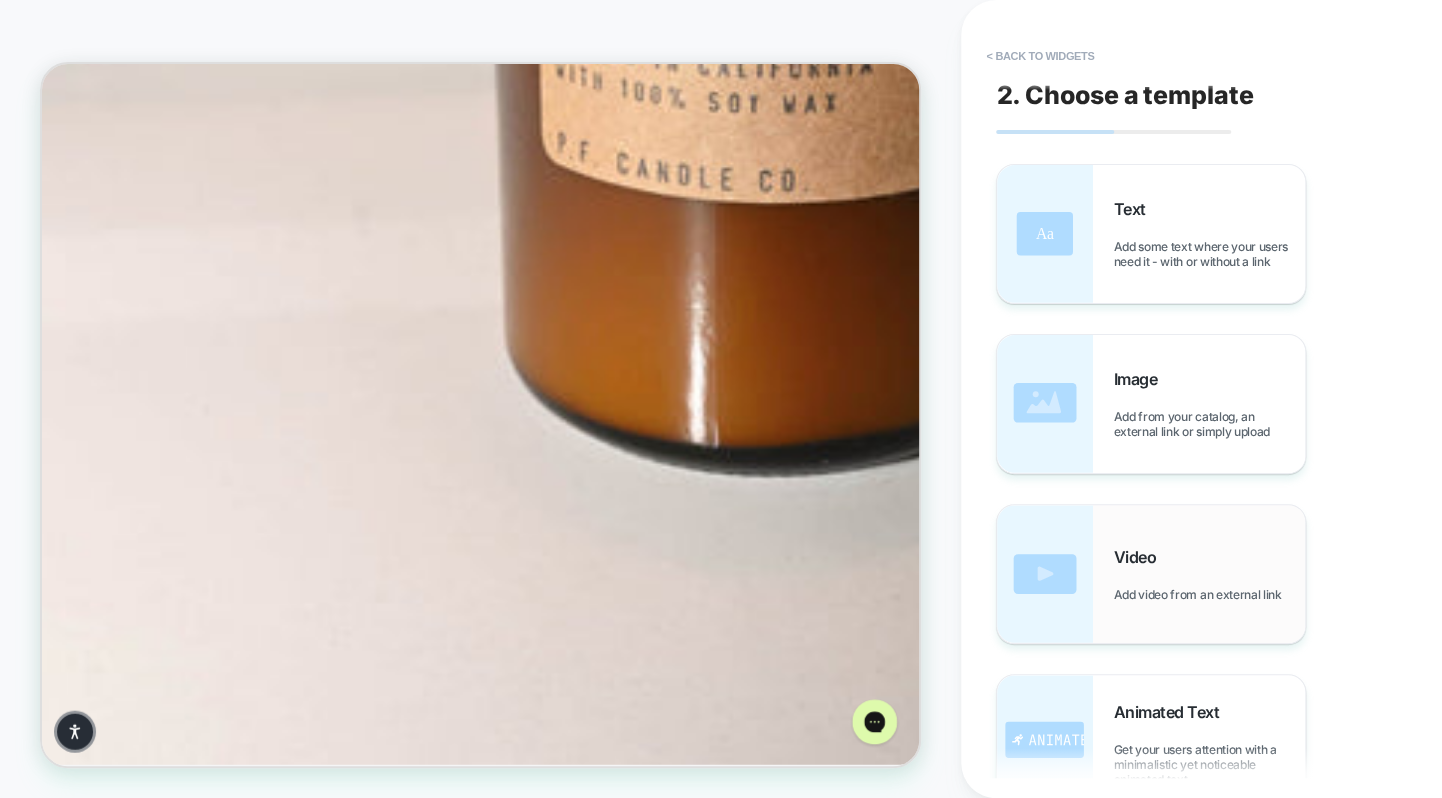 scroll, scrollTop: 2874, scrollLeft: 0, axis: vertical 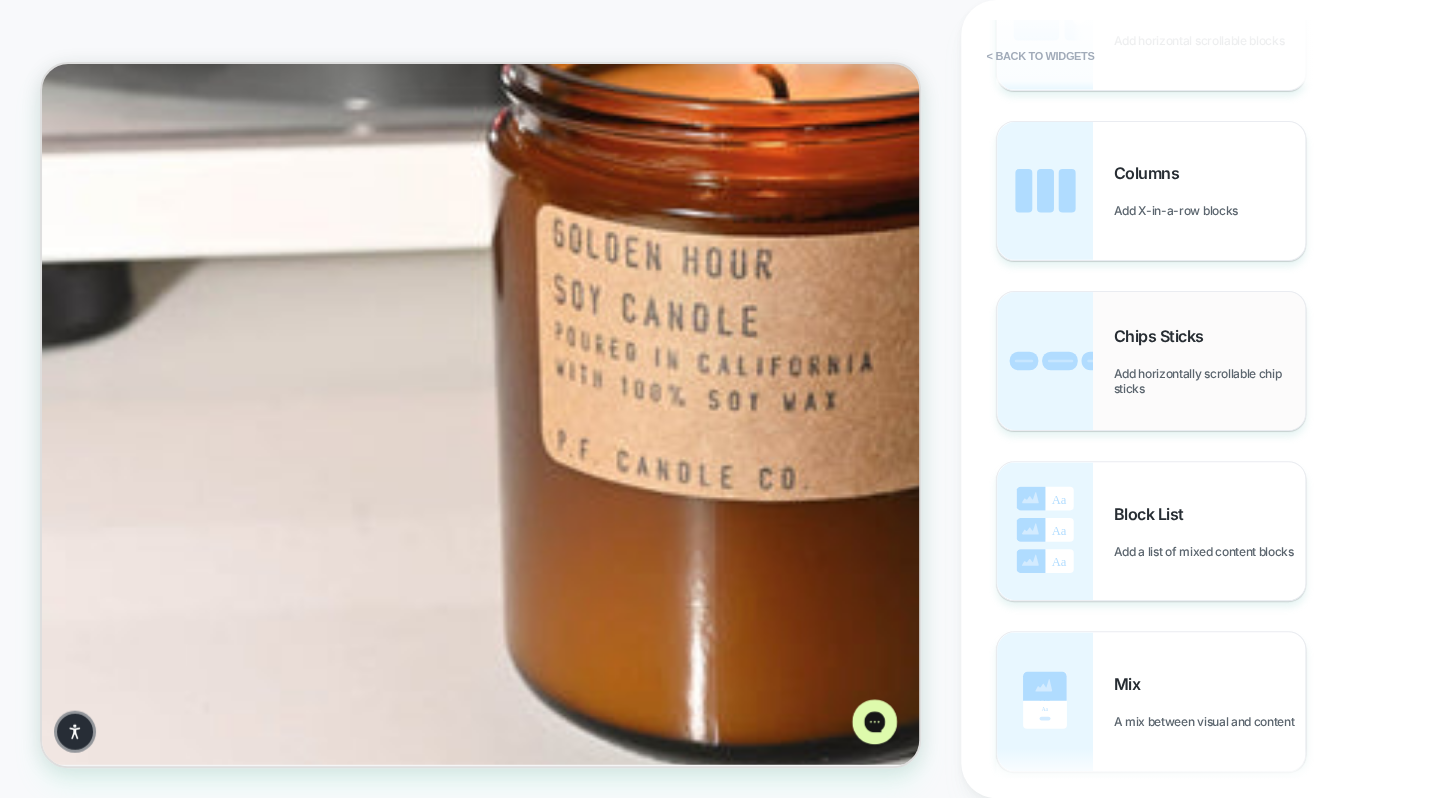 click on "Add horizontally scrollable chip sticks" at bounding box center [1209, 381] 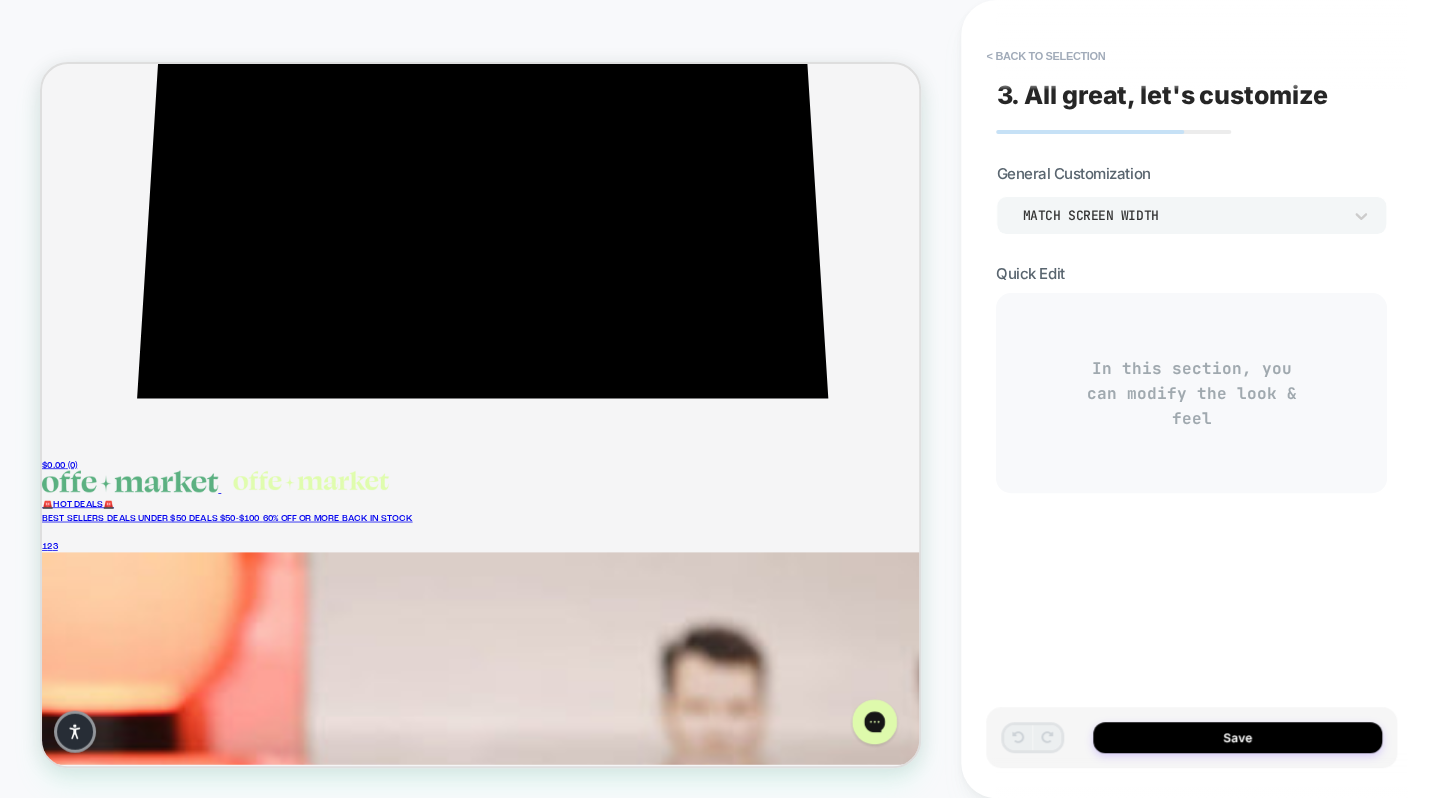 scroll, scrollTop: 775, scrollLeft: 0, axis: vertical 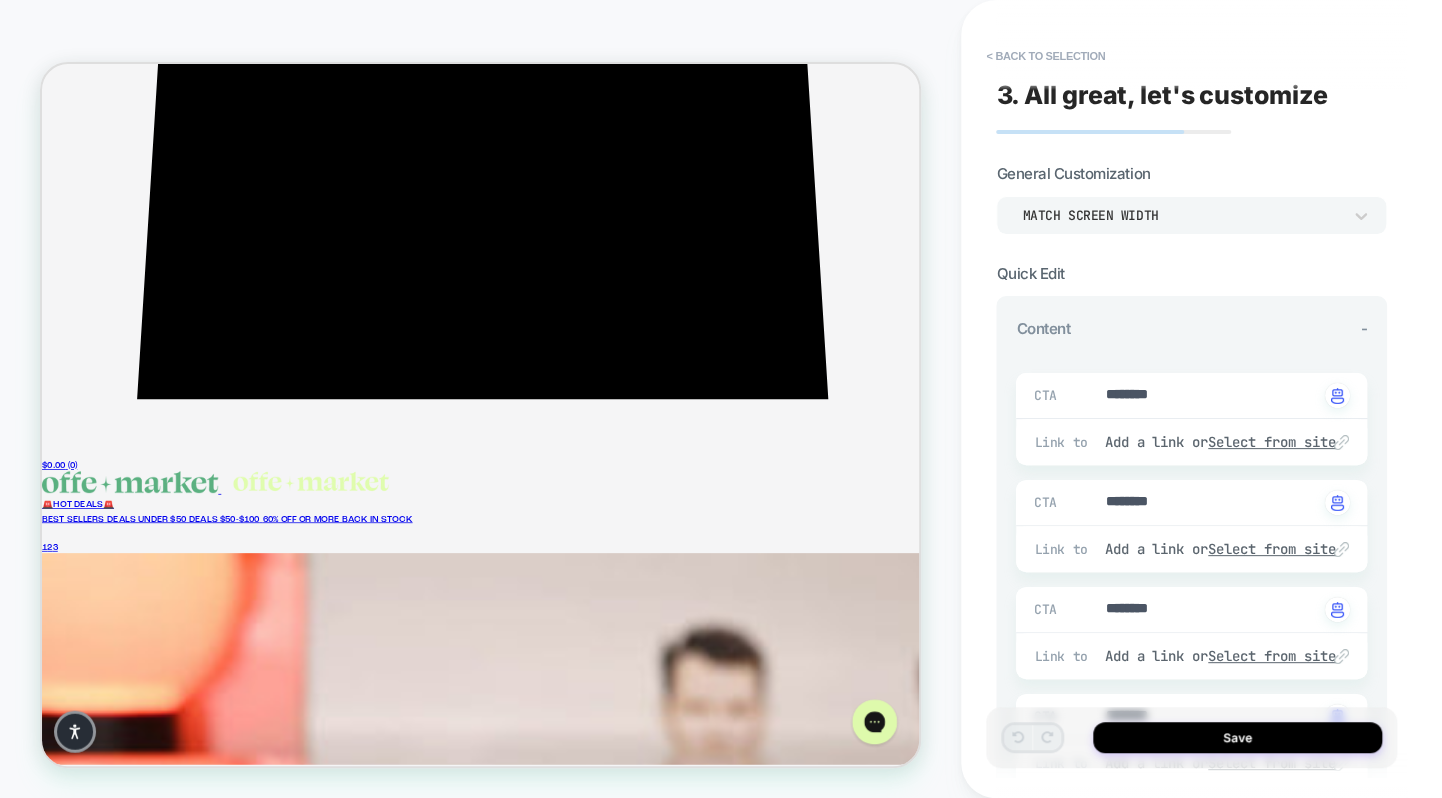 click on "Shop Now Shop Now Shop Now Shop Now Shop Now" at bounding box center (627, 23329) 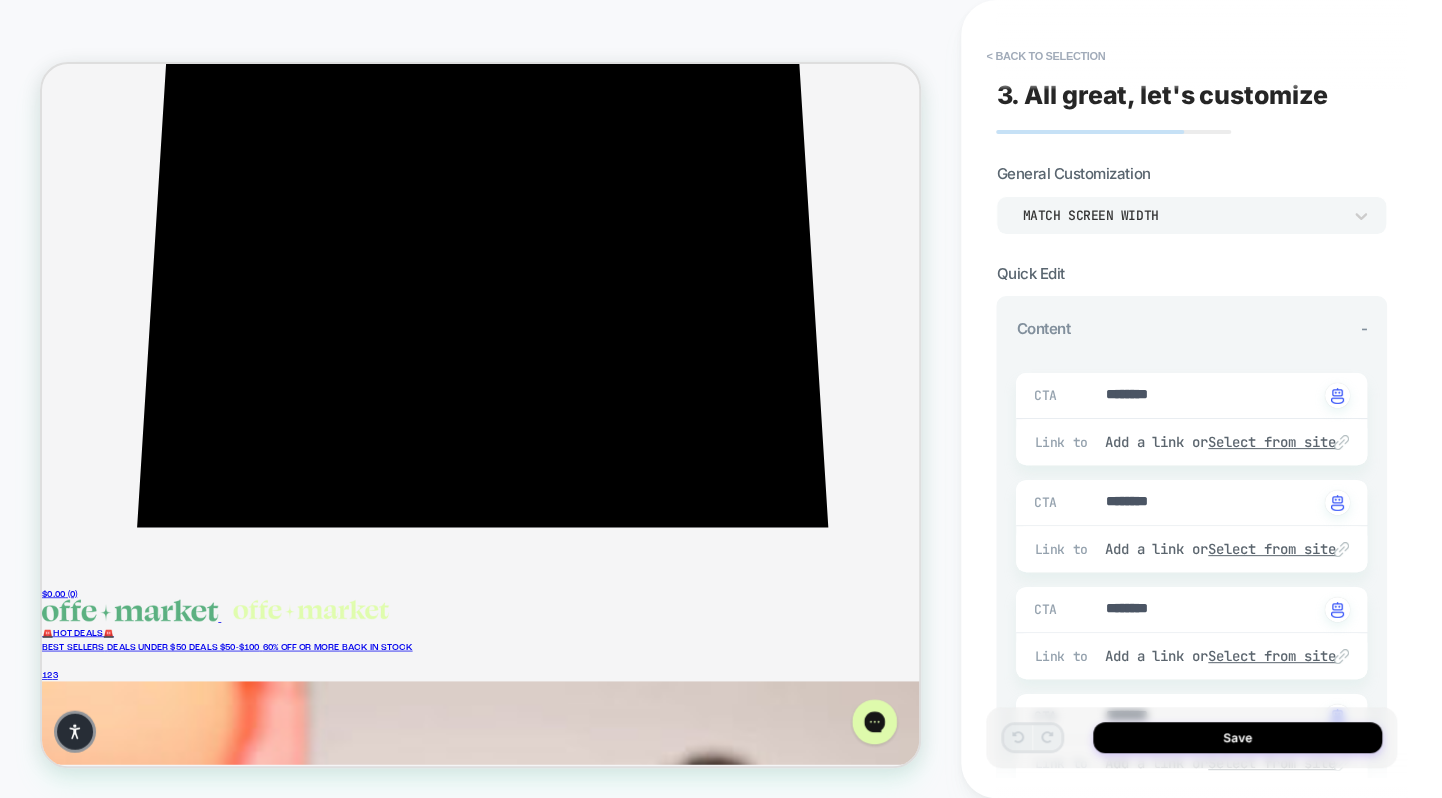 scroll, scrollTop: 806, scrollLeft: 0, axis: vertical 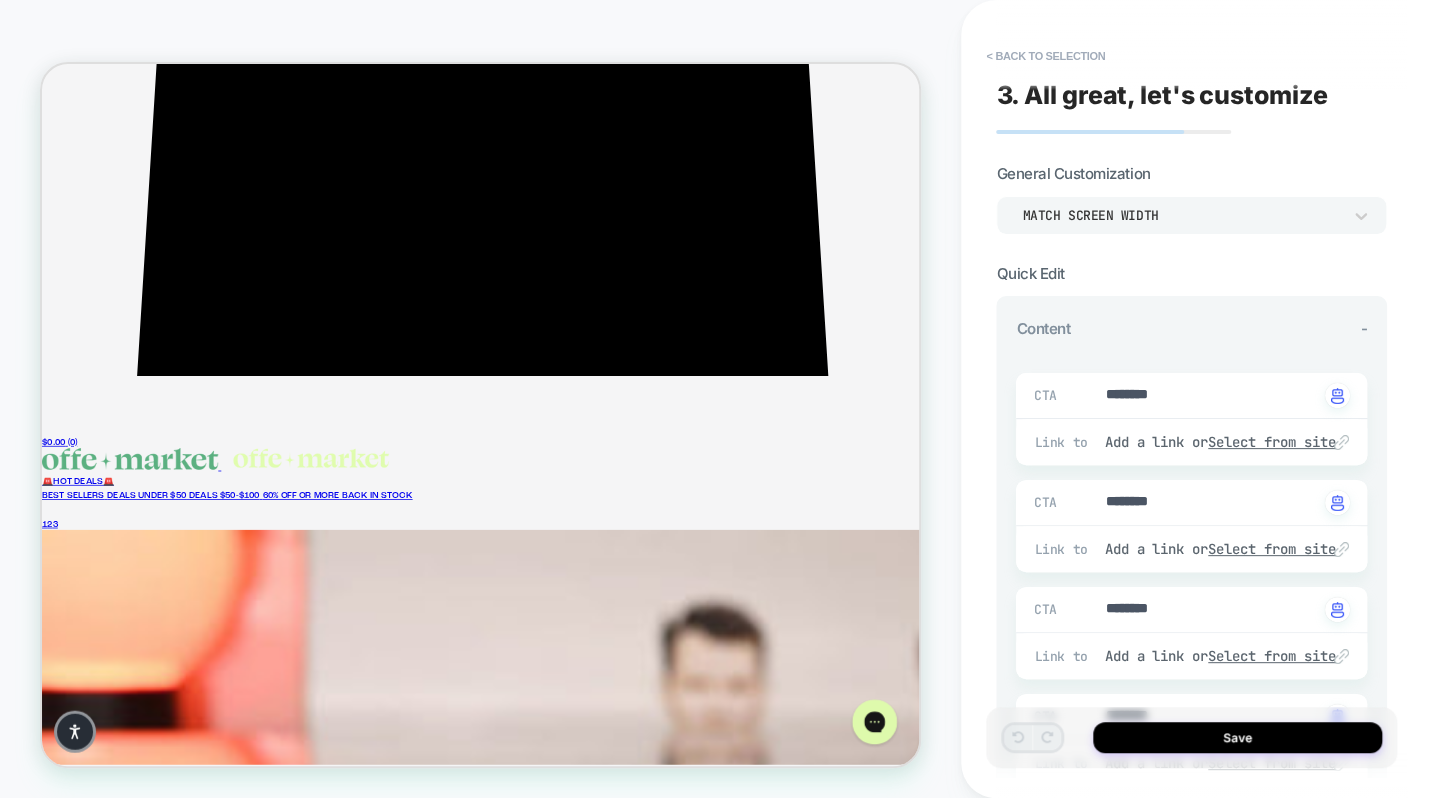 click on "Shop Now Shop Now Shop Now Shop Now Shop Now" at bounding box center (627, 23298) 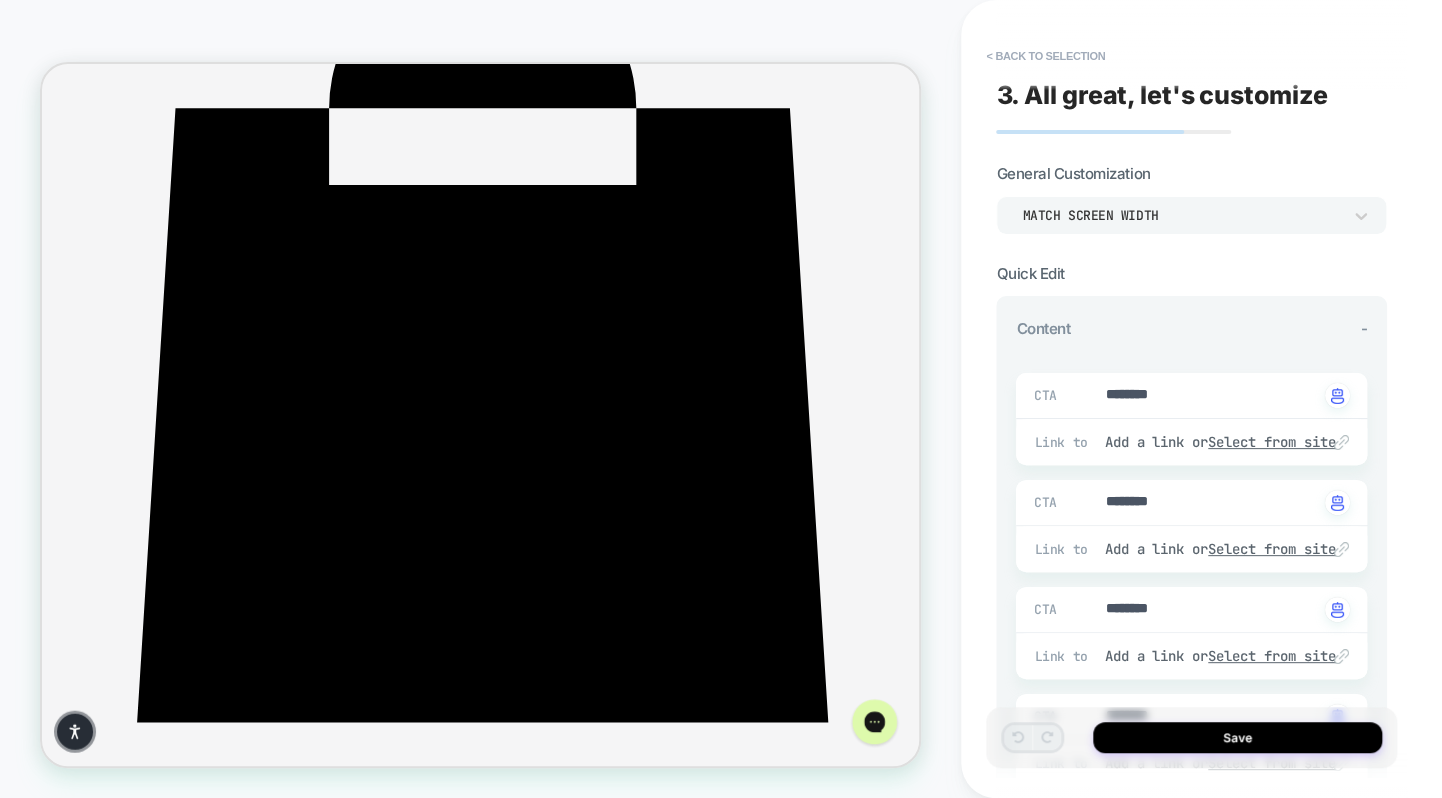 scroll, scrollTop: 0, scrollLeft: 0, axis: both 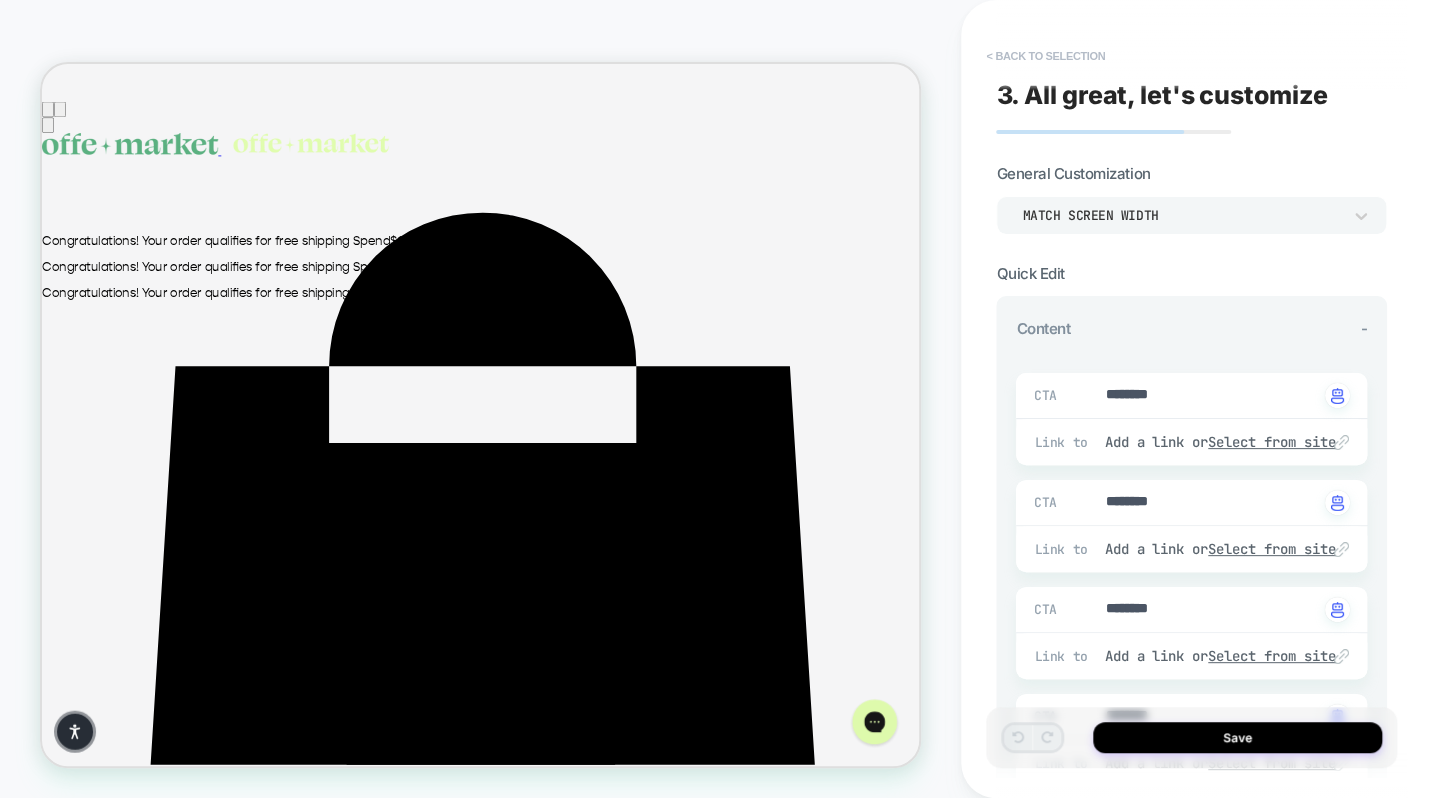 click on "< Back to selection" at bounding box center [1045, 56] 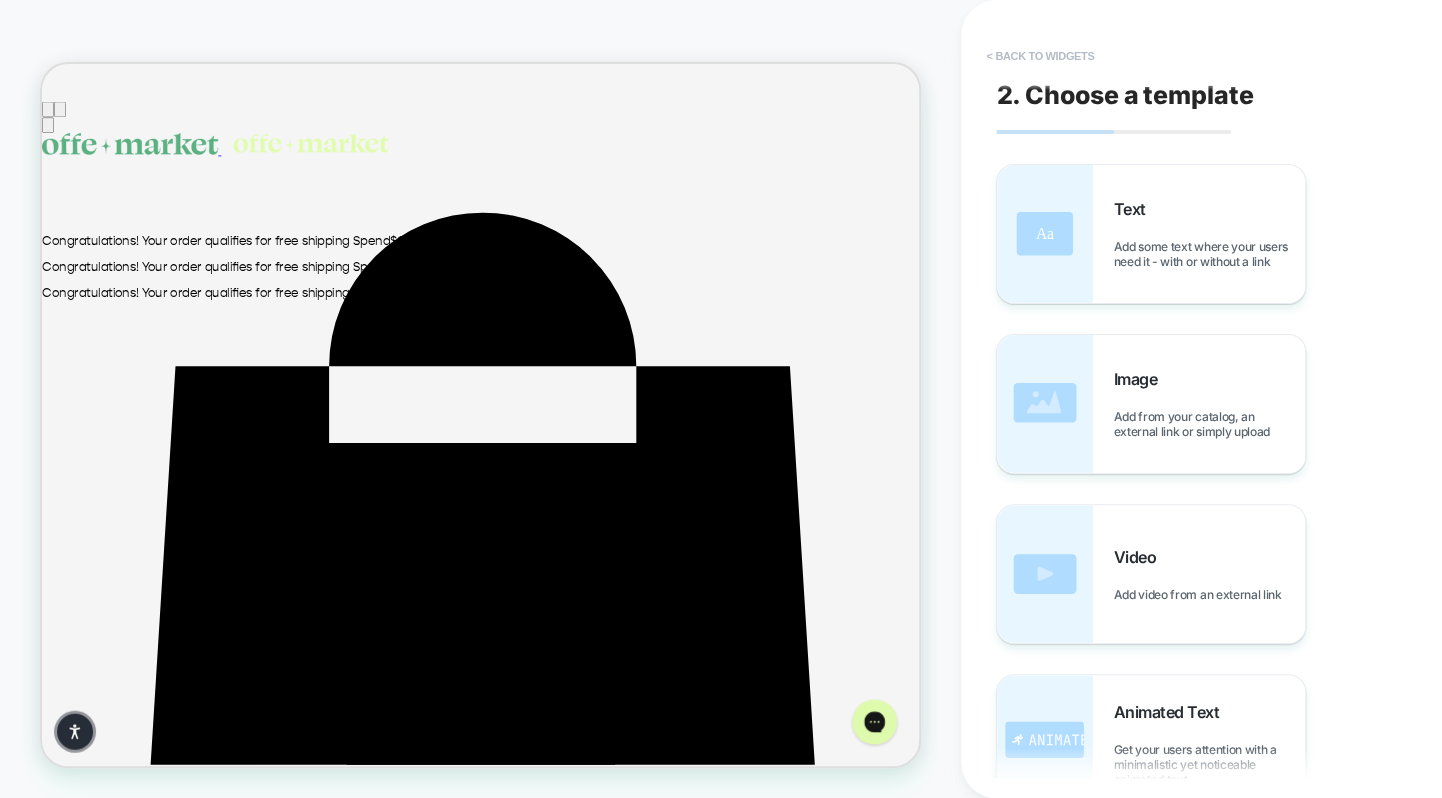 click on "< Back to widgets" at bounding box center (1040, 56) 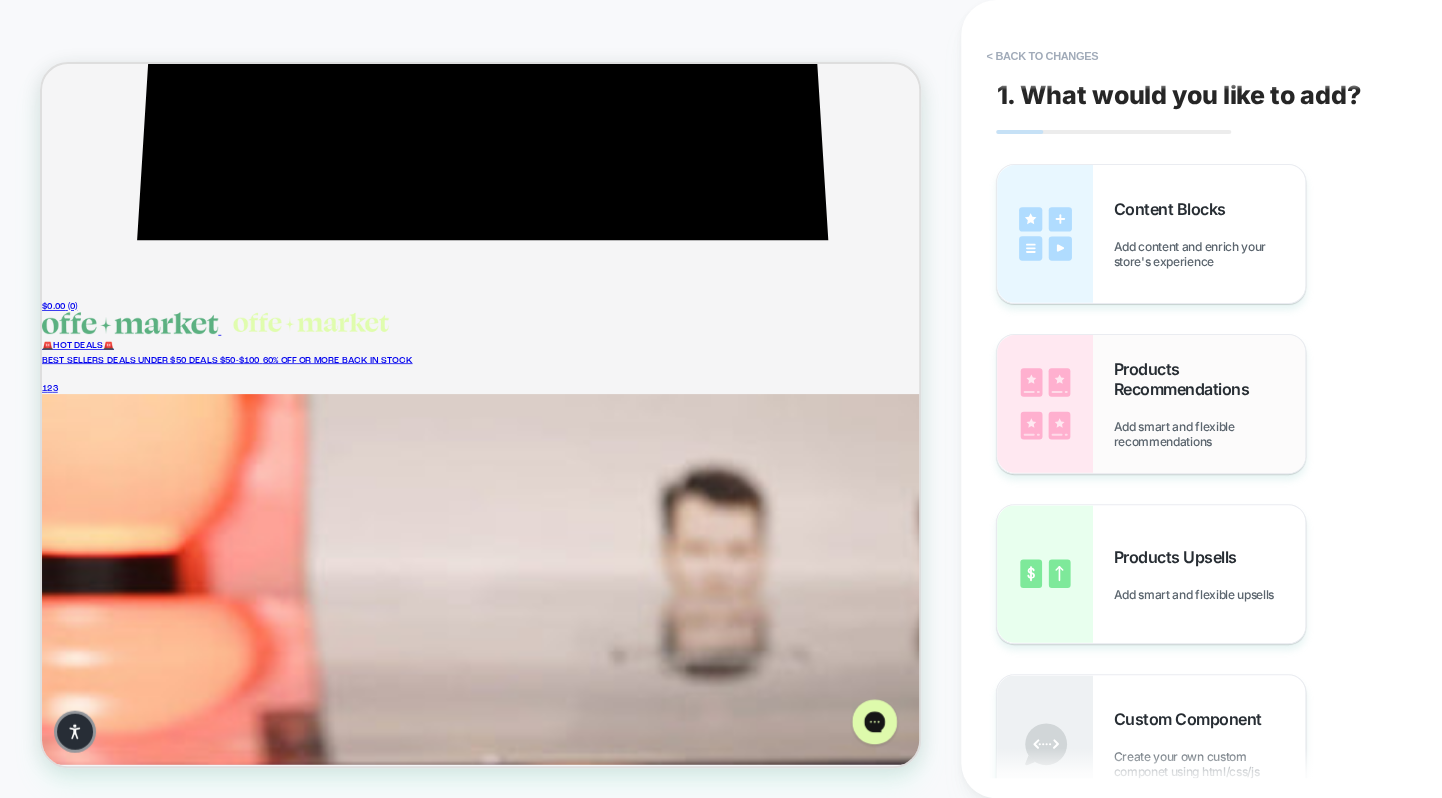 scroll, scrollTop: 1003, scrollLeft: 0, axis: vertical 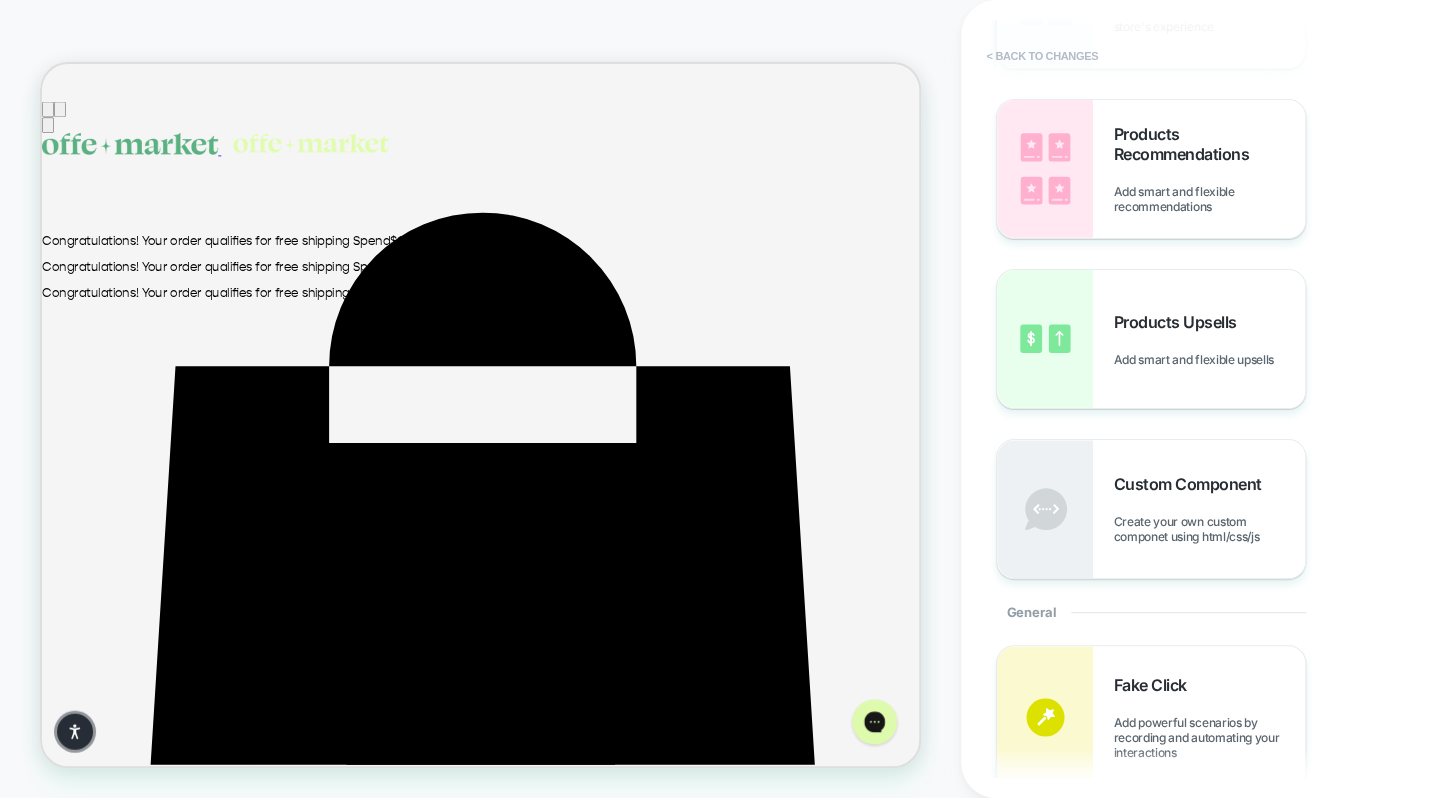 click on "< Back to changes" at bounding box center [1042, 56] 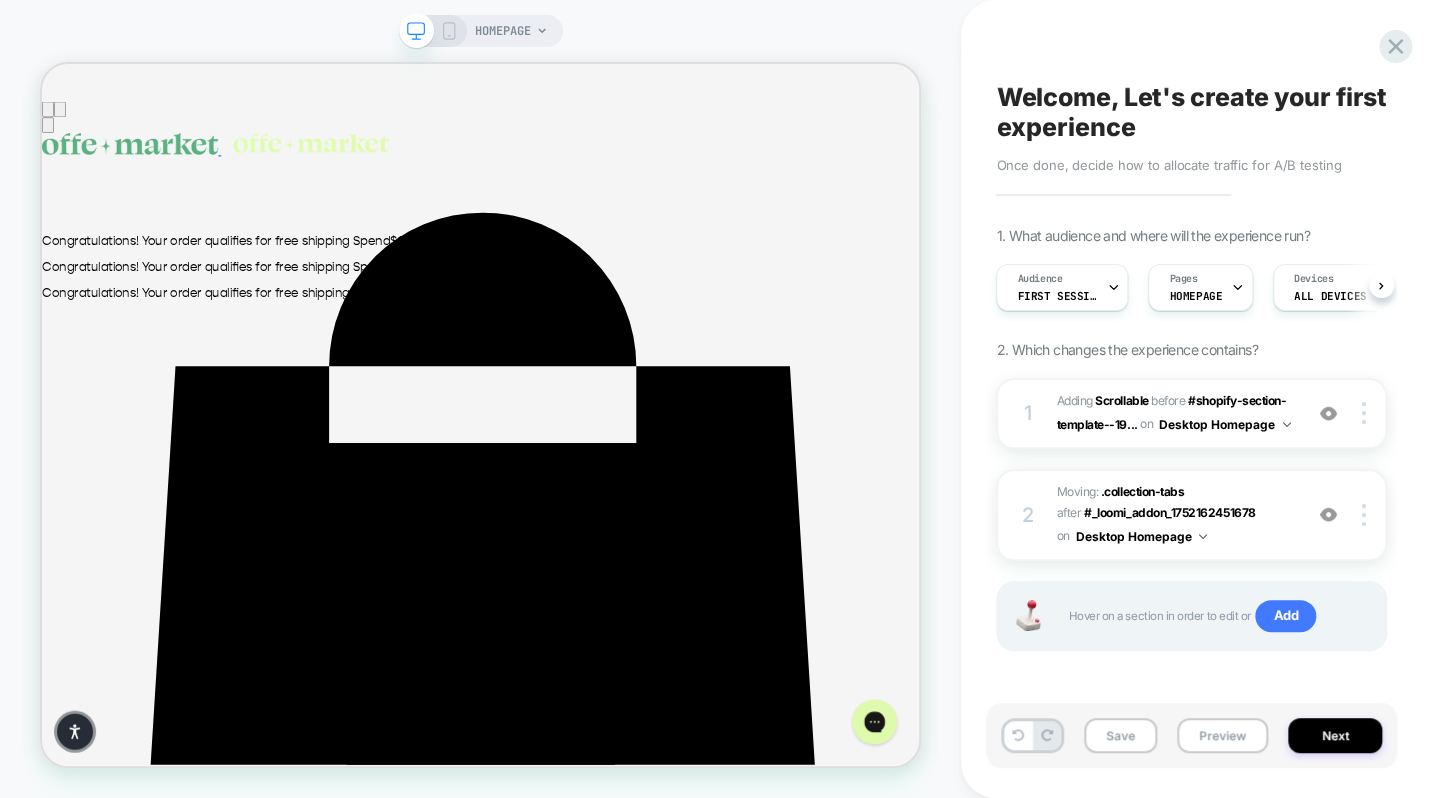 scroll, scrollTop: 0, scrollLeft: 0, axis: both 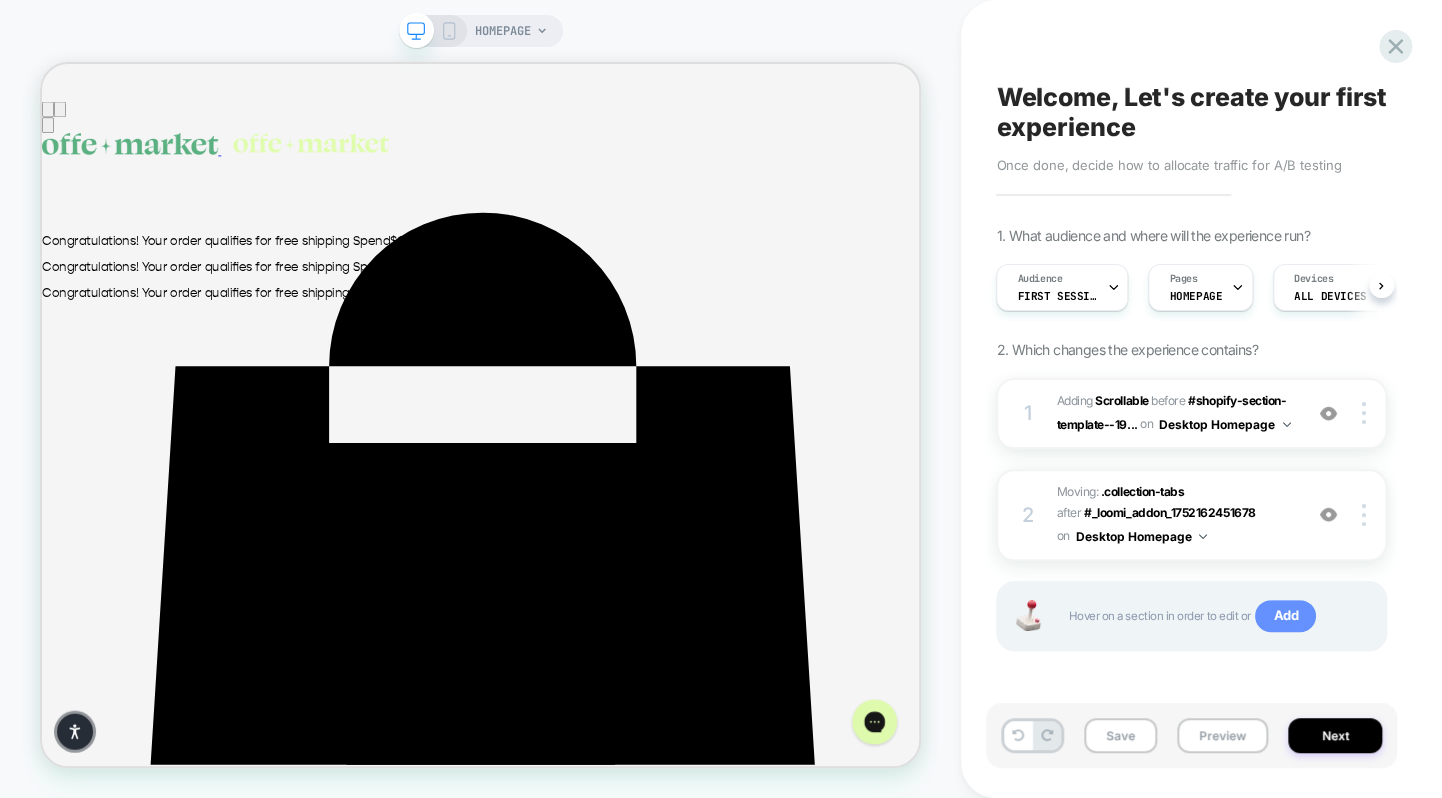 click on "Add" at bounding box center [1285, 616] 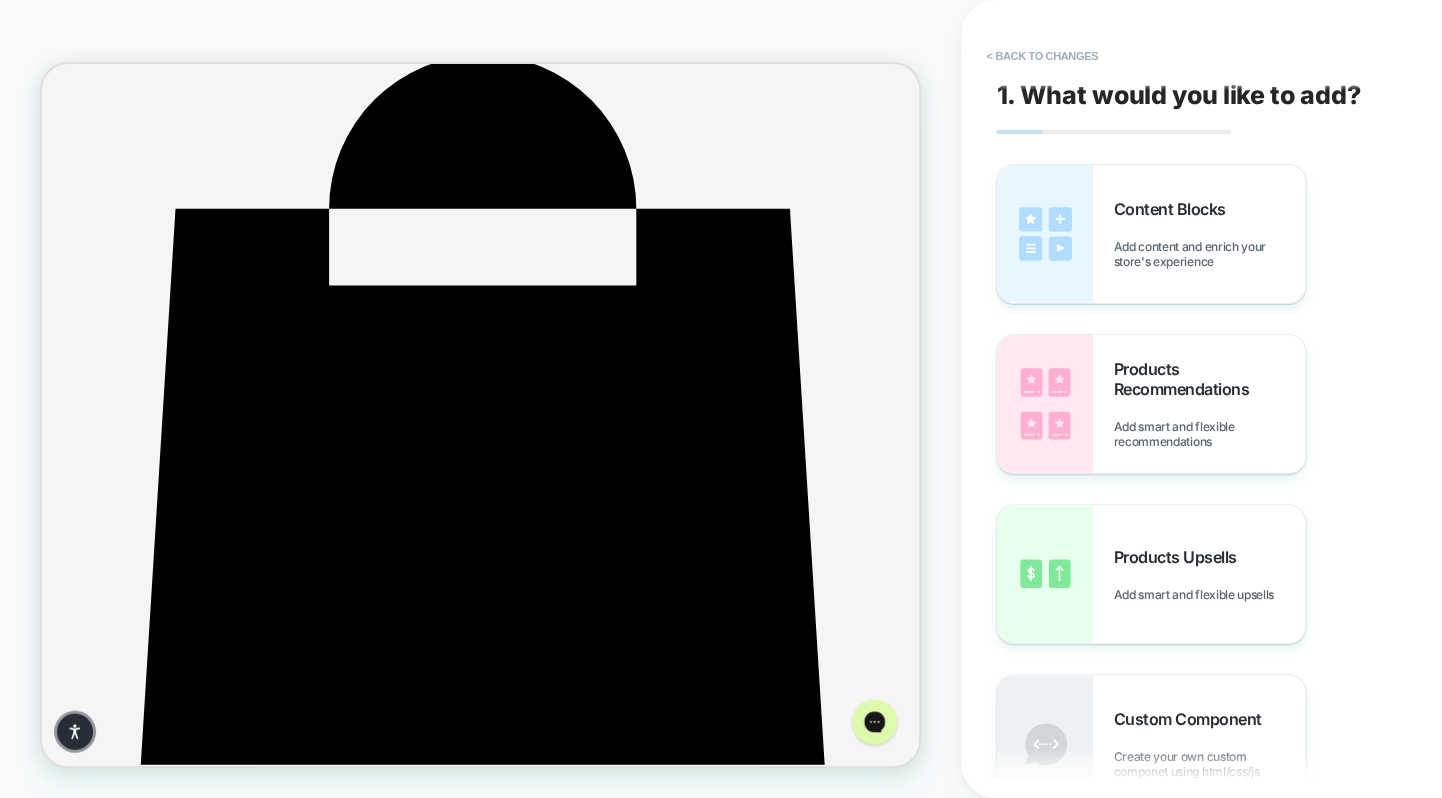 scroll, scrollTop: 444, scrollLeft: 0, axis: vertical 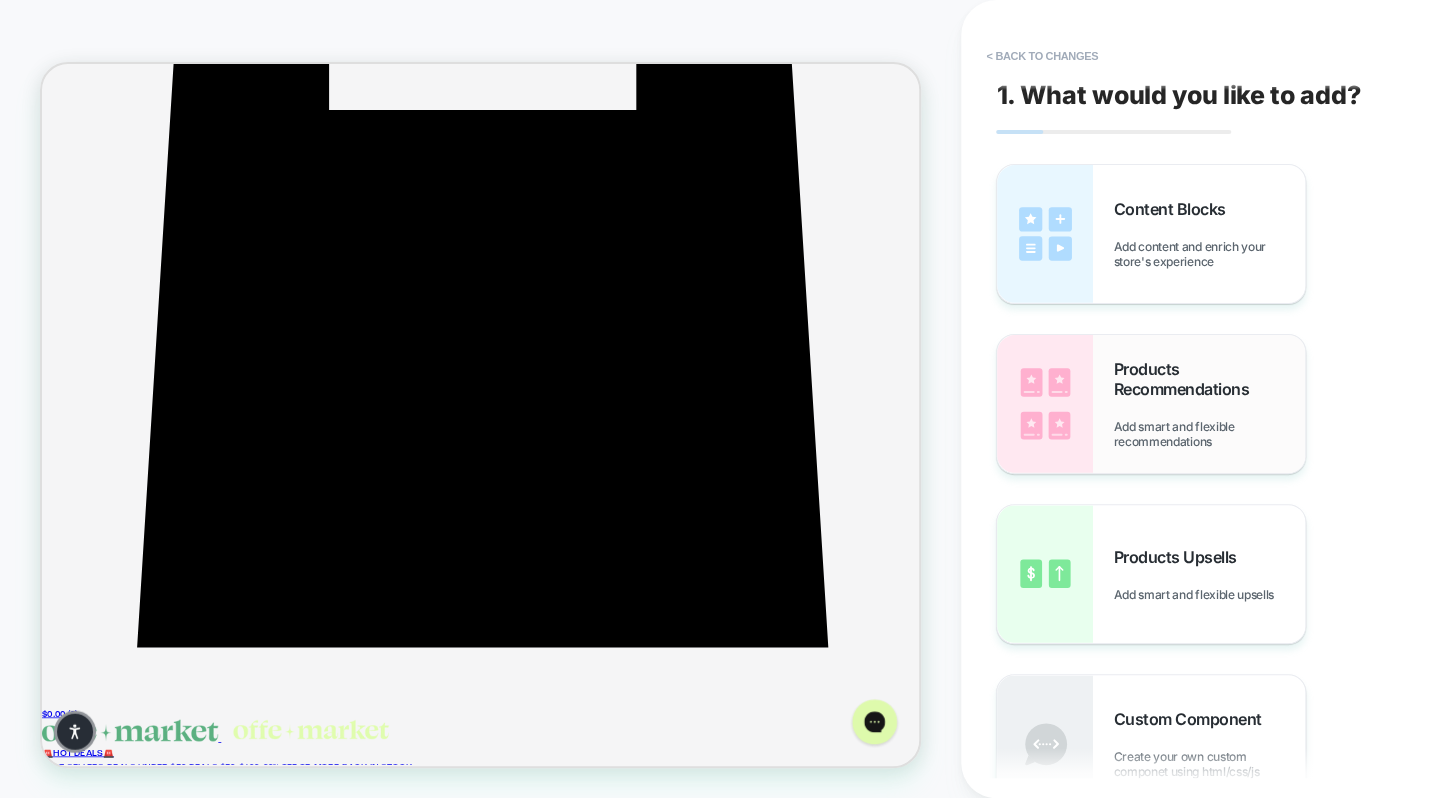 click on "Products Recommendations" at bounding box center (1209, 379) 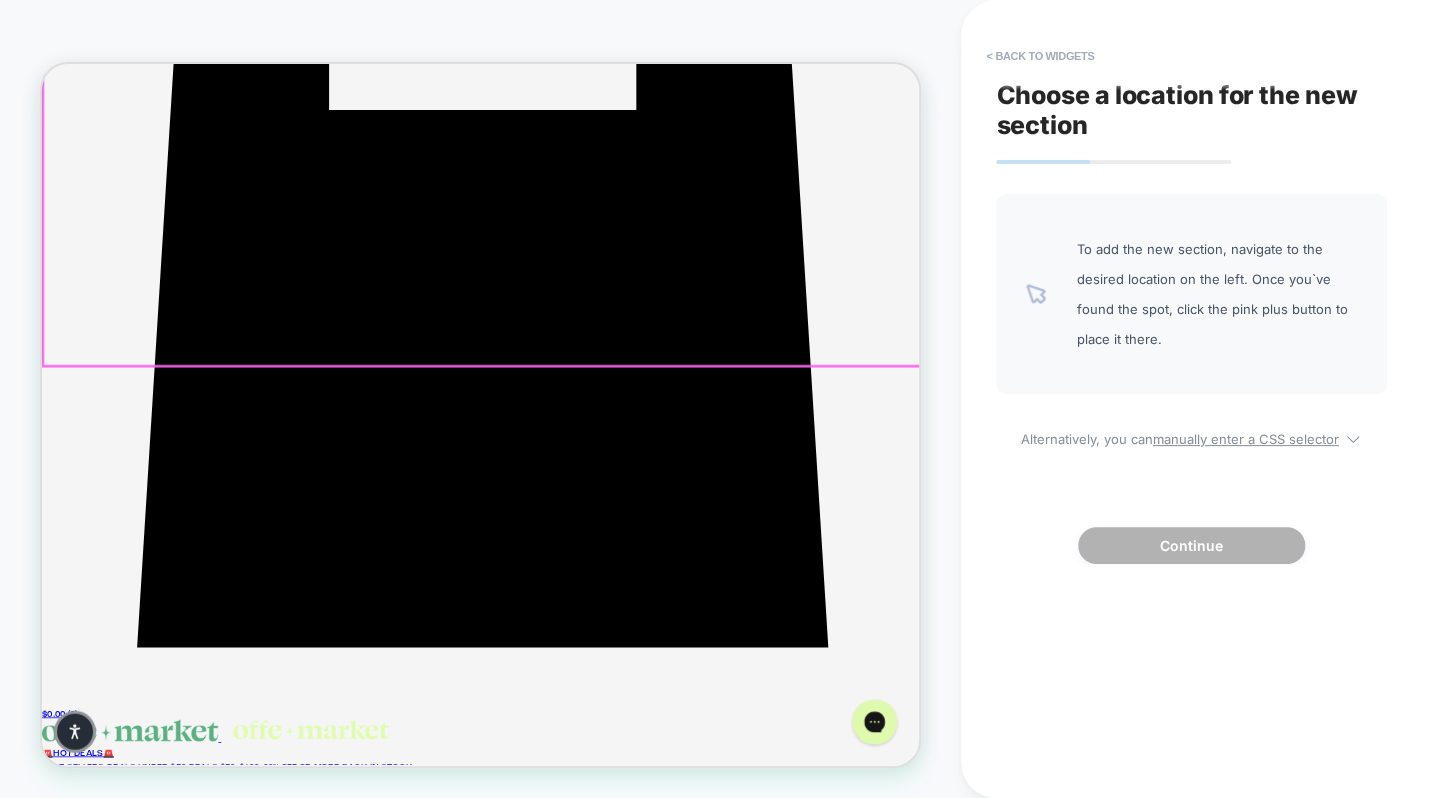 click on "﻿ SHOP NOW ﻿ SHOP NOW ﻿ SHOP NOW ﻿ SHOP NOW" at bounding box center [627, 22879] 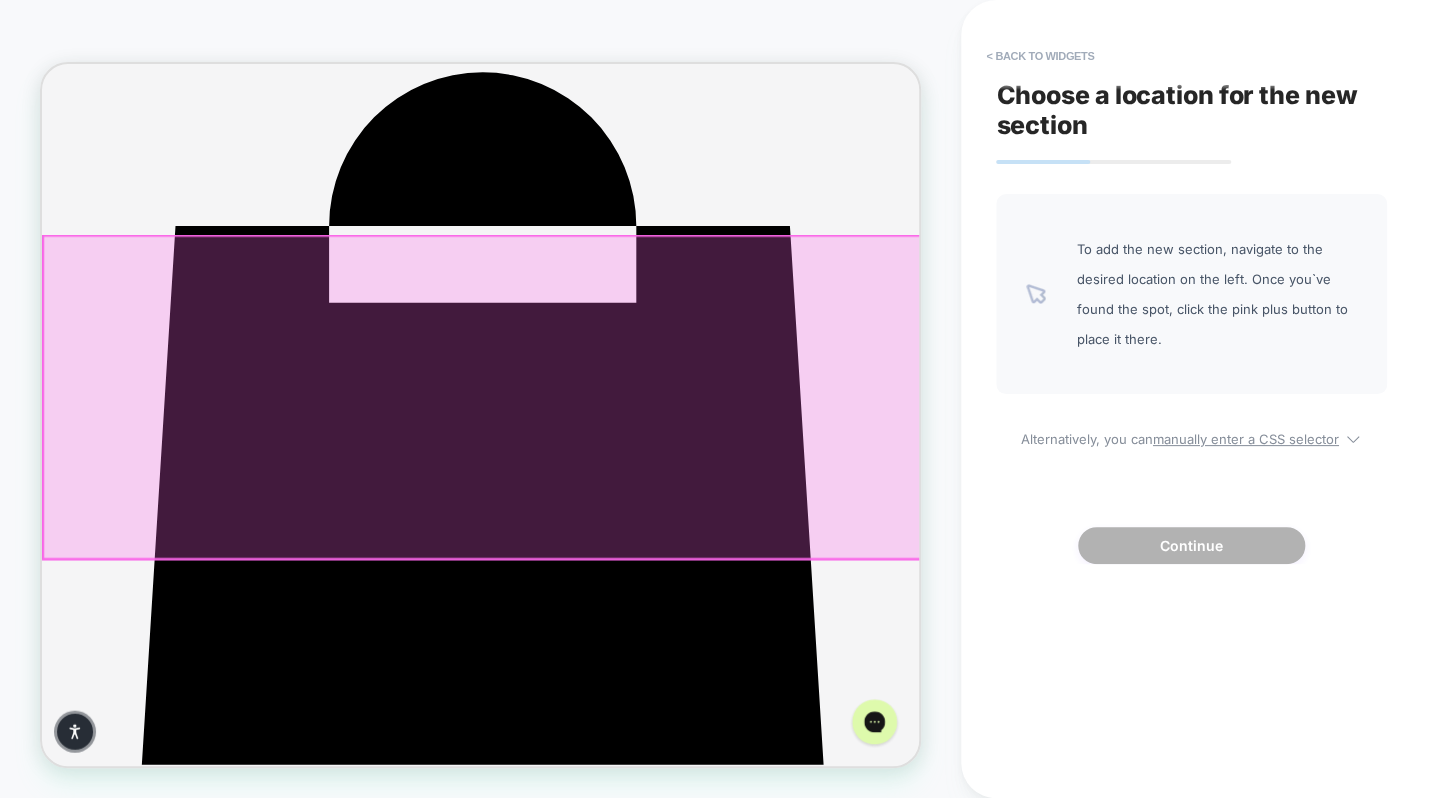 scroll, scrollTop: 171, scrollLeft: 0, axis: vertical 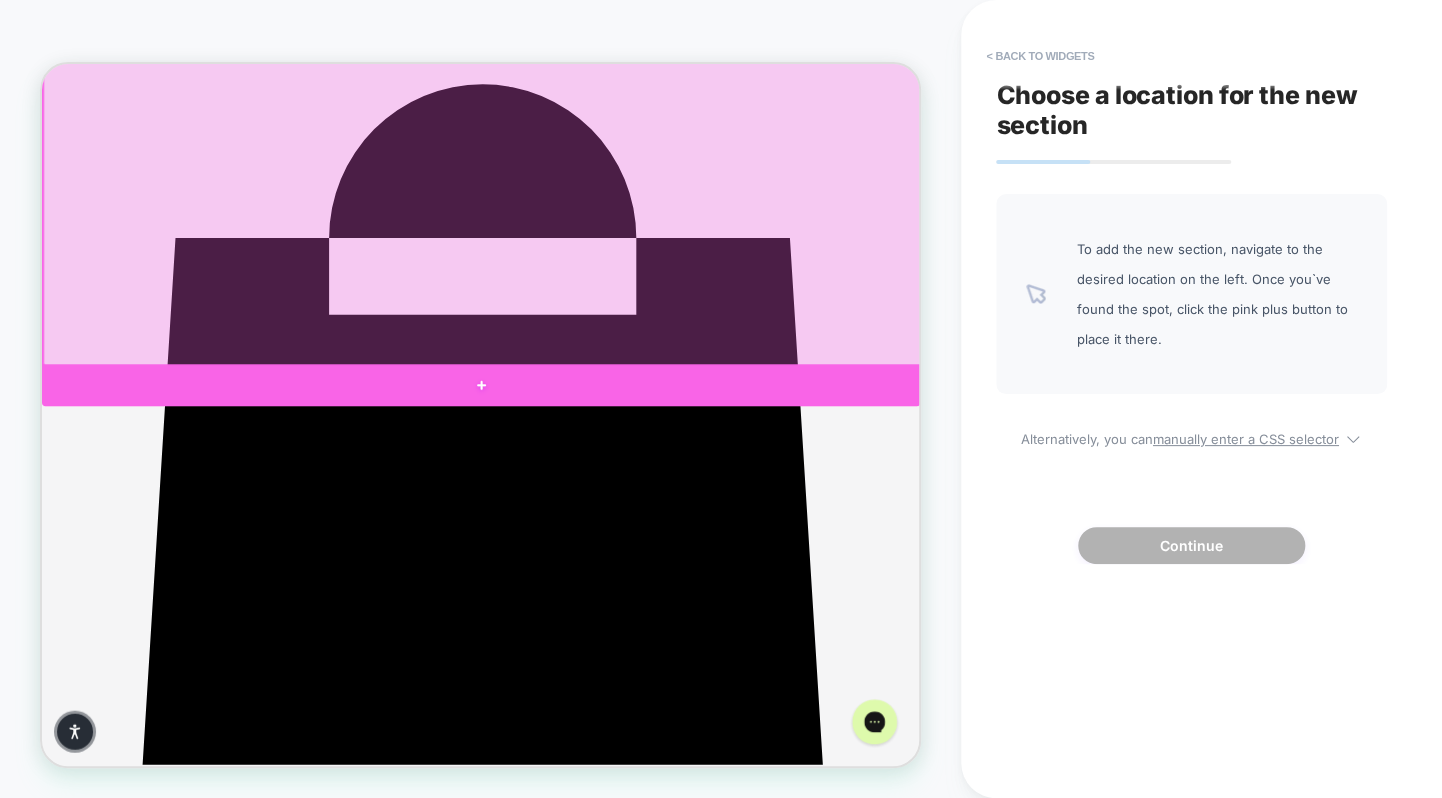 click at bounding box center (627, 492) 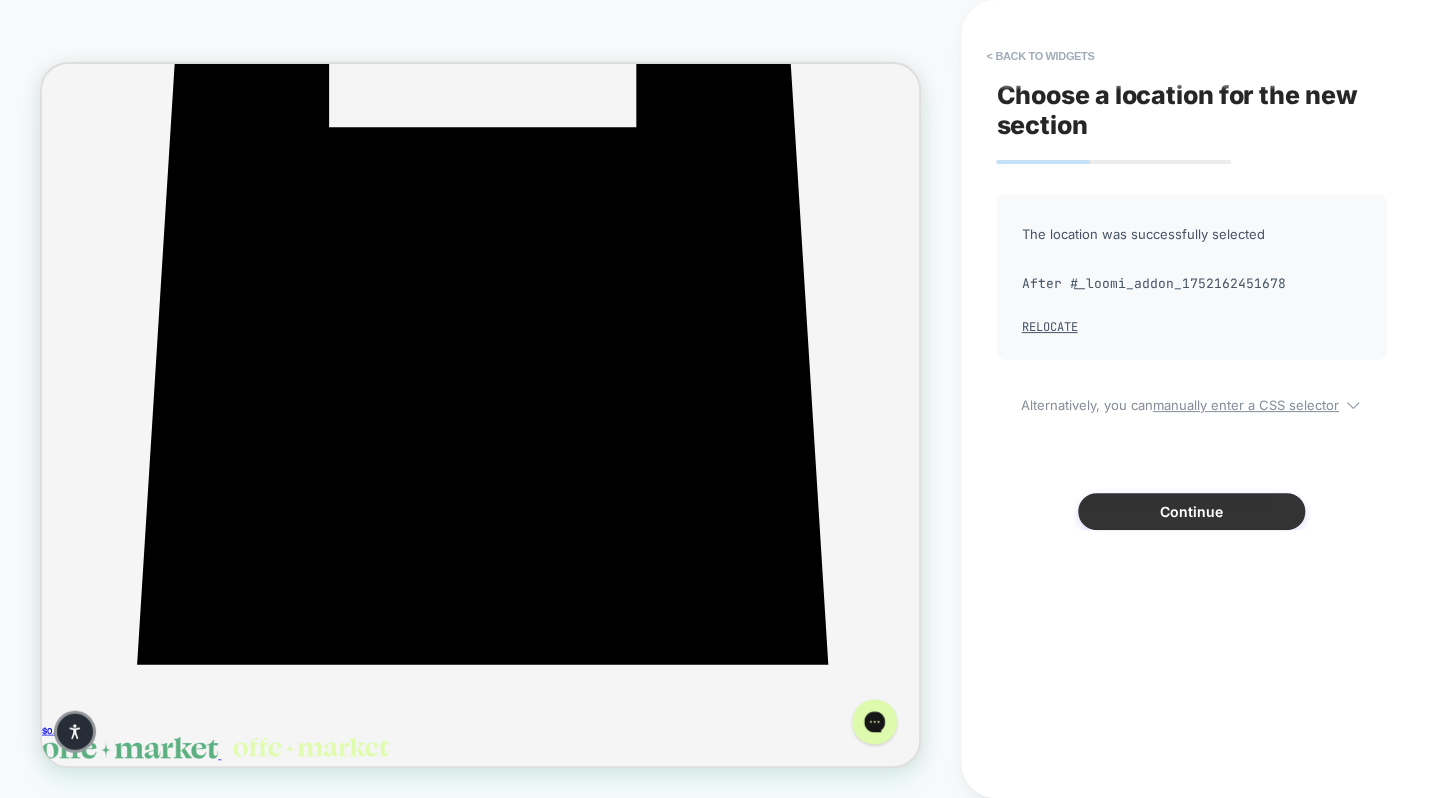 click on "Continue" at bounding box center [1191, 511] 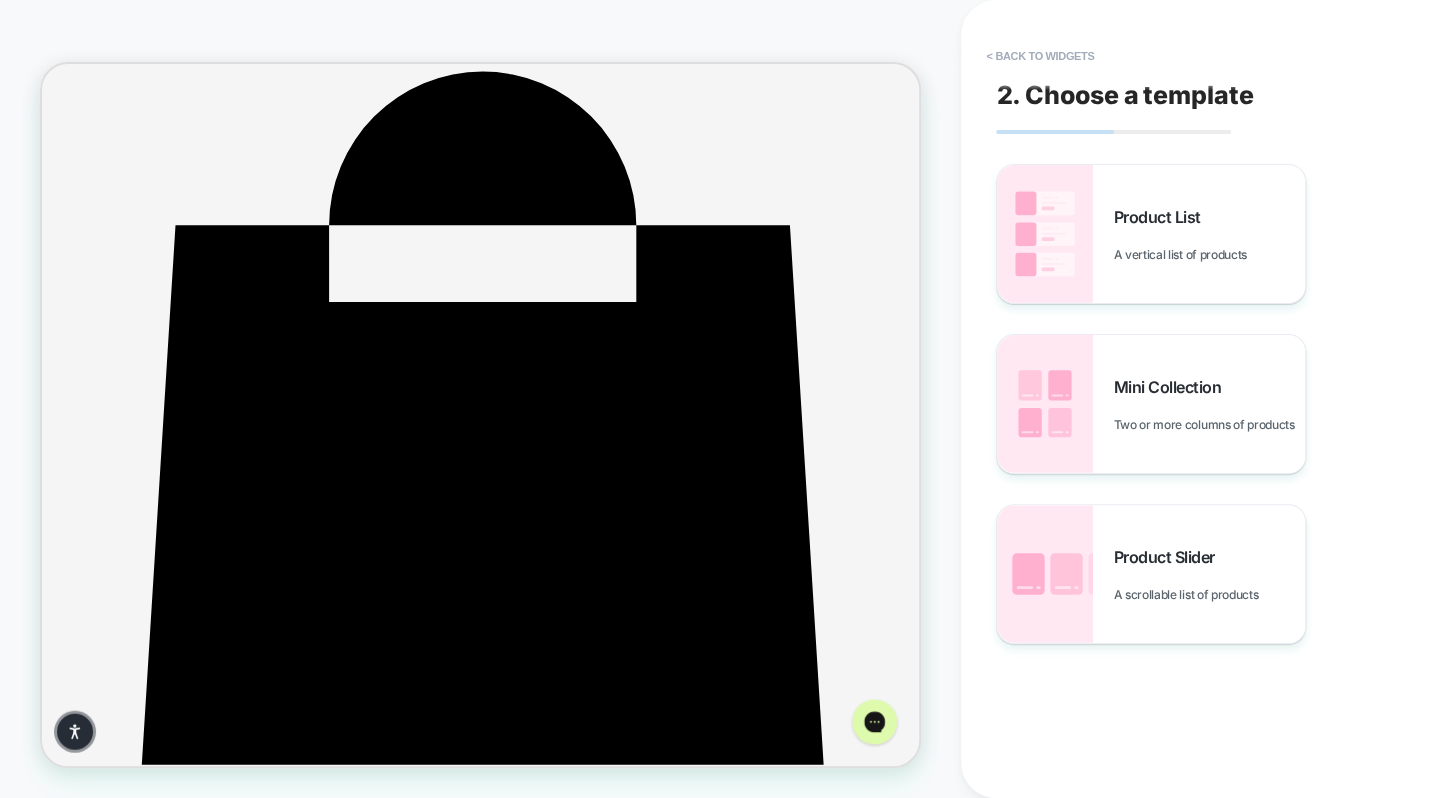 scroll, scrollTop: 162, scrollLeft: 0, axis: vertical 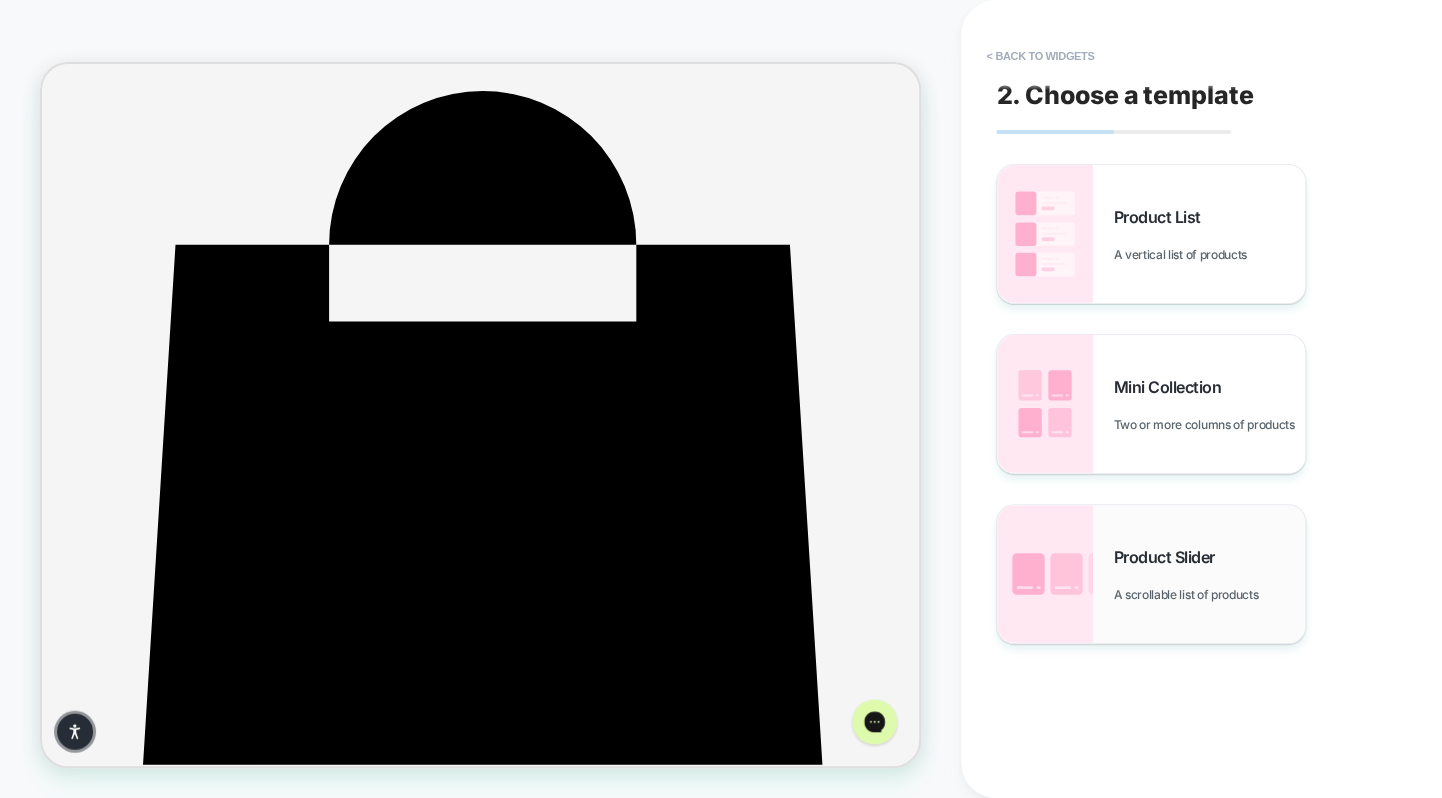 click on "Product Slider A scrollable list of products" at bounding box center (1151, 574) 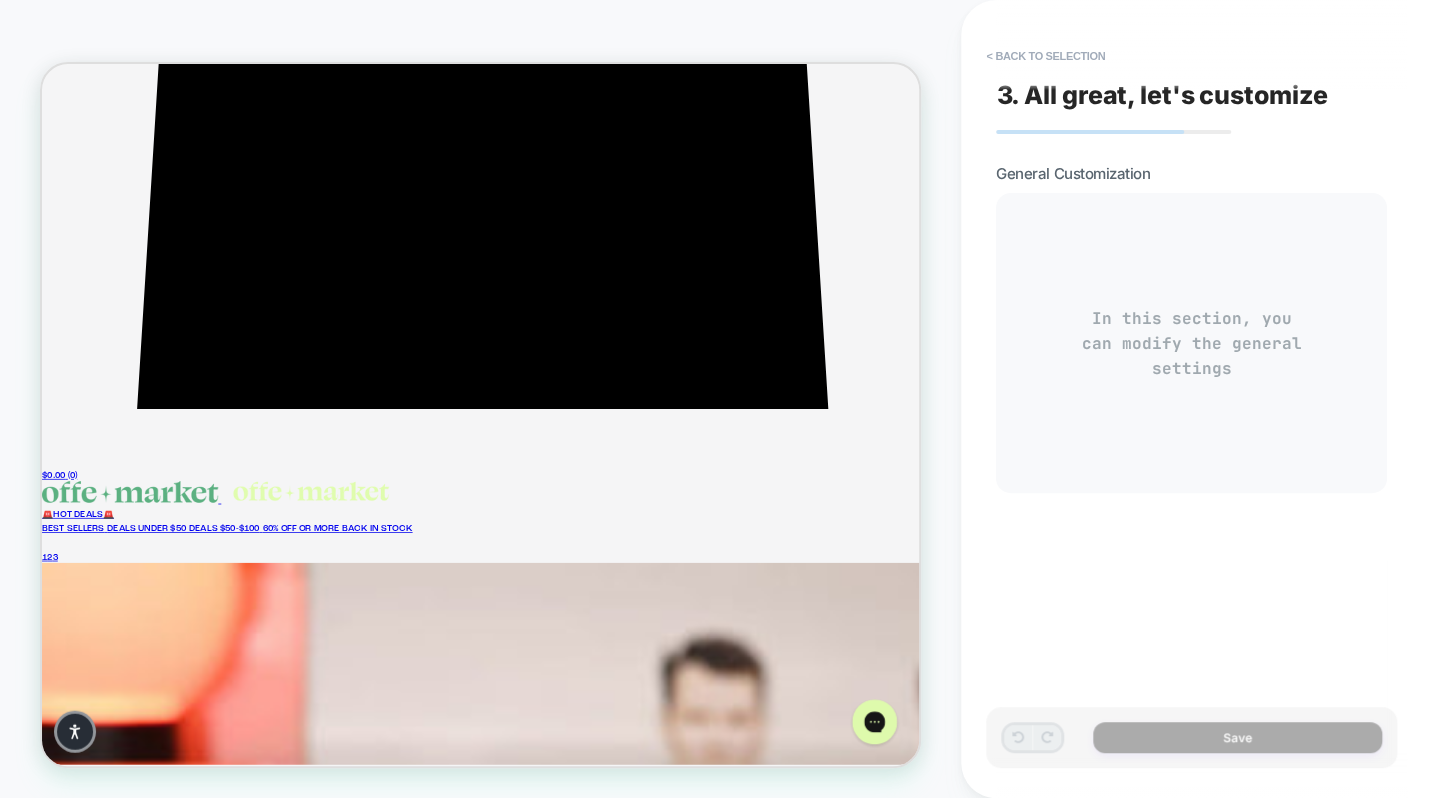 scroll, scrollTop: 783, scrollLeft: 0, axis: vertical 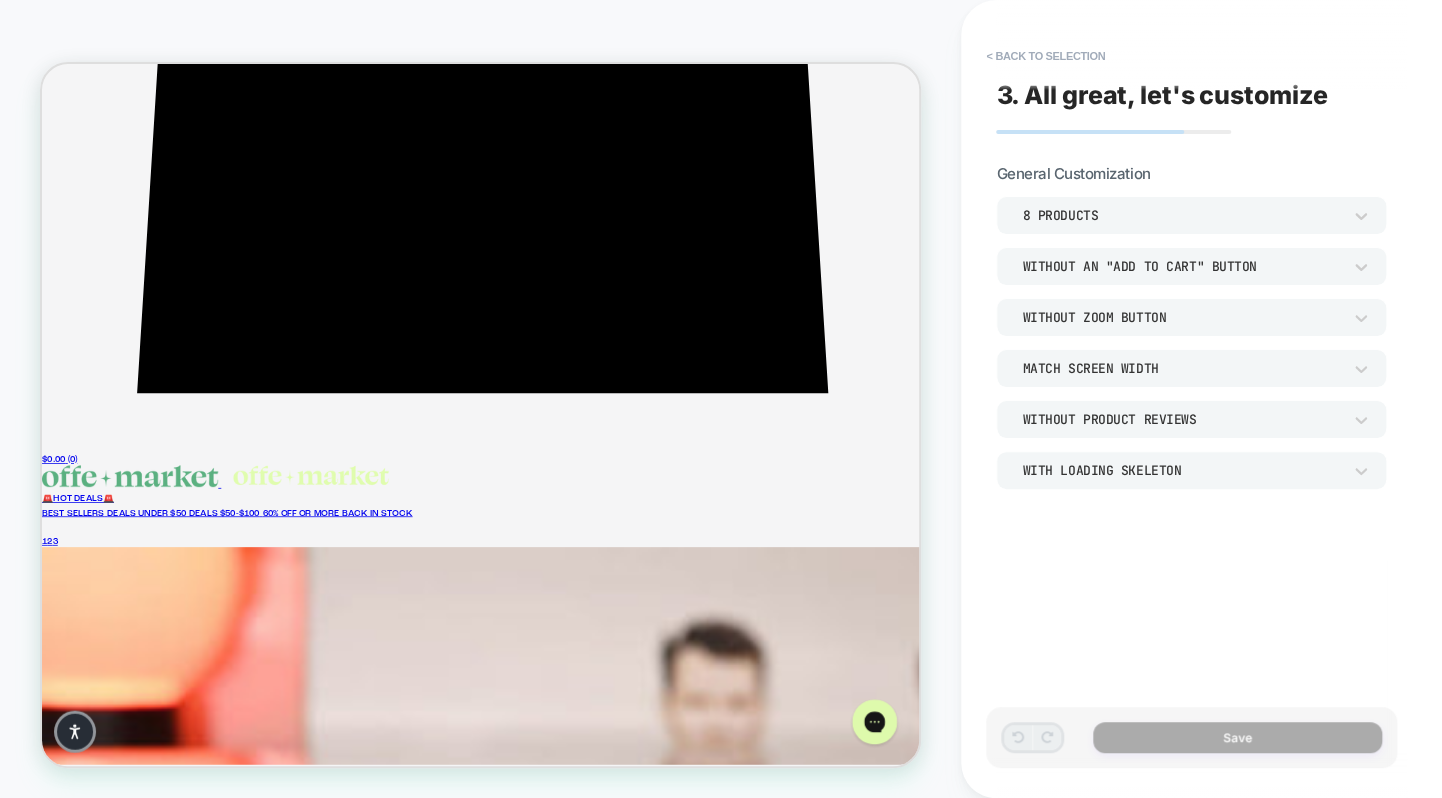 click on "ᐳ" at bounding box center (1155, 23128) 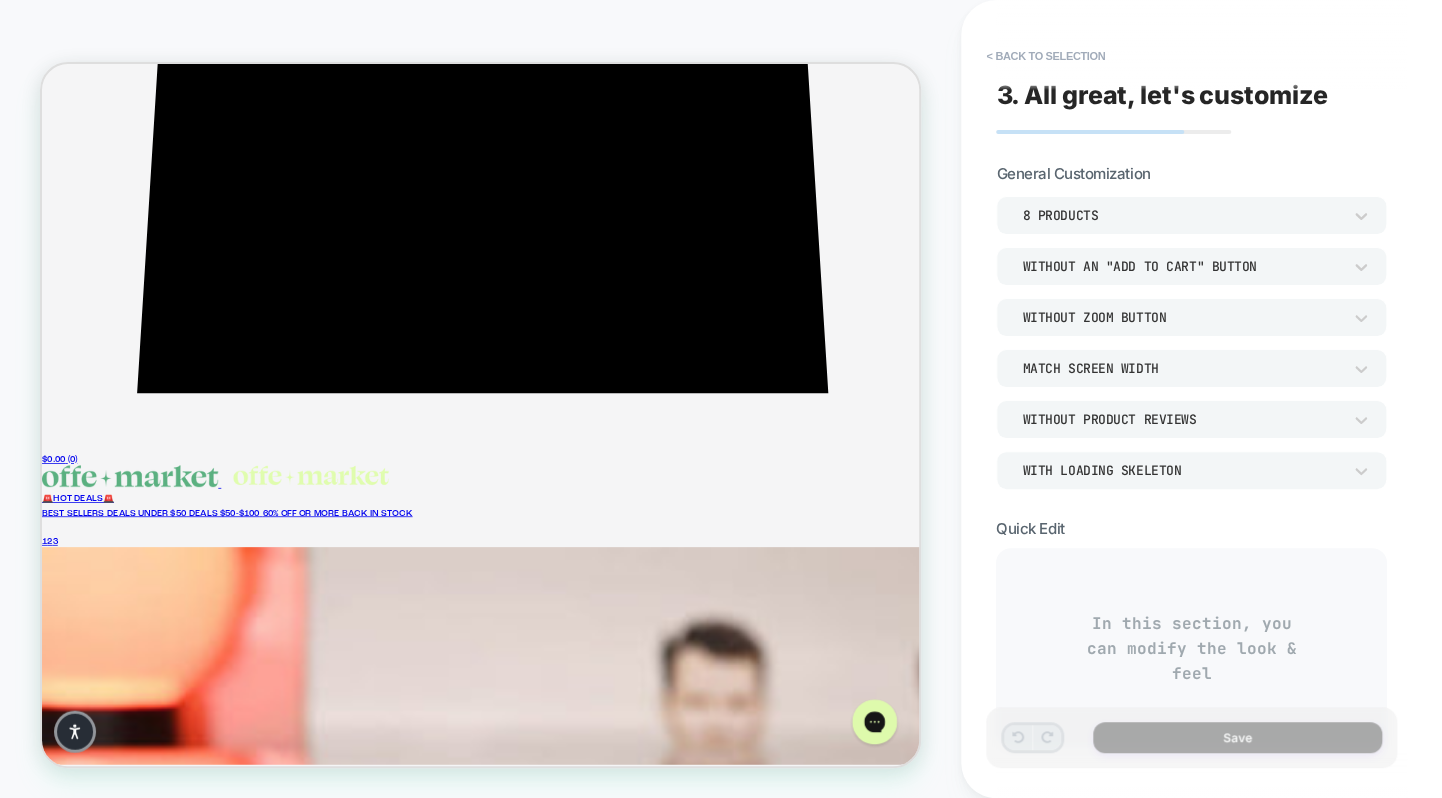 click on "ᐳ" at bounding box center (1155, 23128) 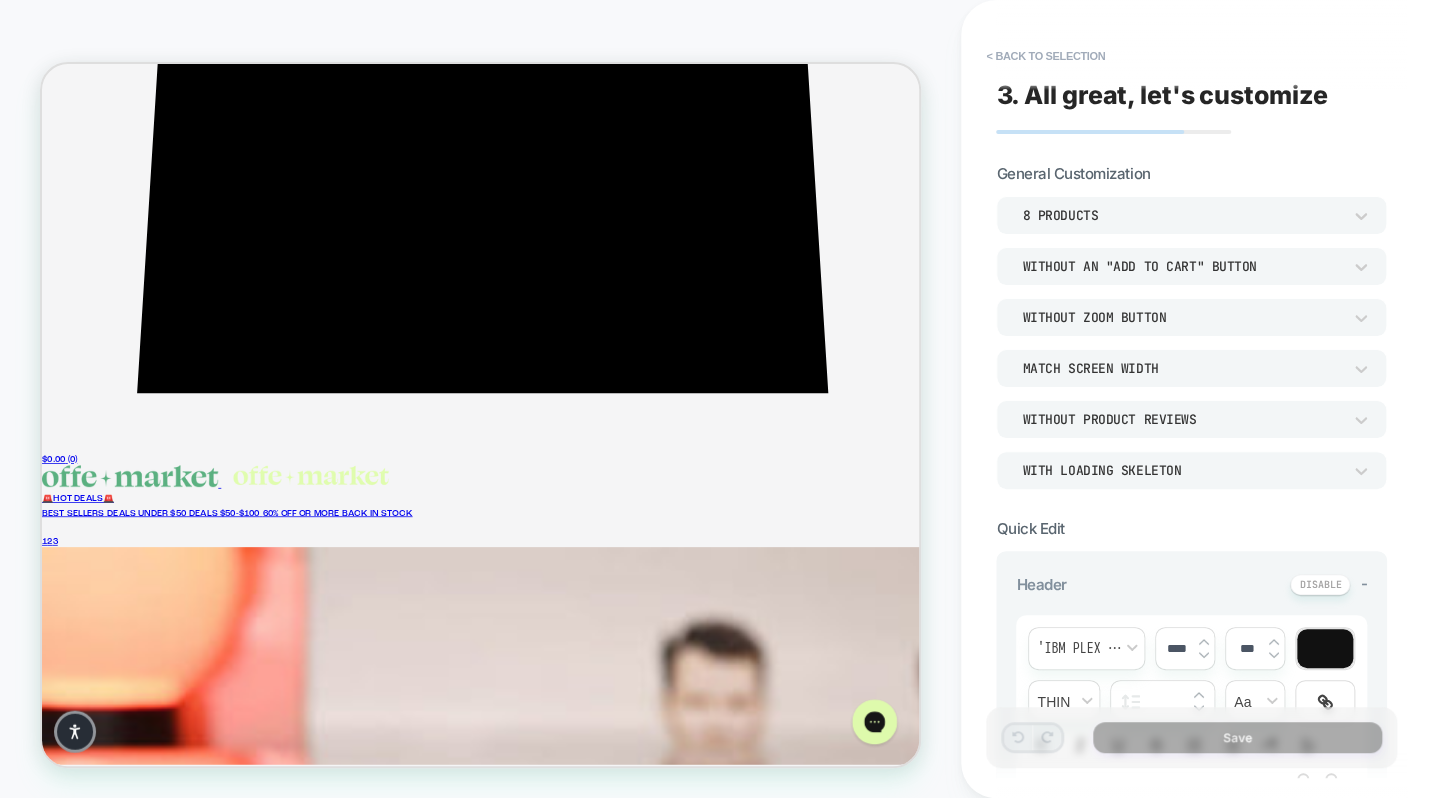 click on "ShipAid Delivery Guarantee from   $1   Strata Plant Vessel - Blue $17 $65 Strata Plant Vessel - Green $17 $70 Hanging Fruits Hardcover Recipe Journal - Yellow $12 $38 Sticky Tabs - Cloud $4 $8 Pretty Sticky Washi Tape - Wave $5 $13 Pretty Sticky Washi Tape - Check $5 $13 [PERSON_NAME] Oat $7 $16 ᐸ ᐳ" at bounding box center [627, 23128] 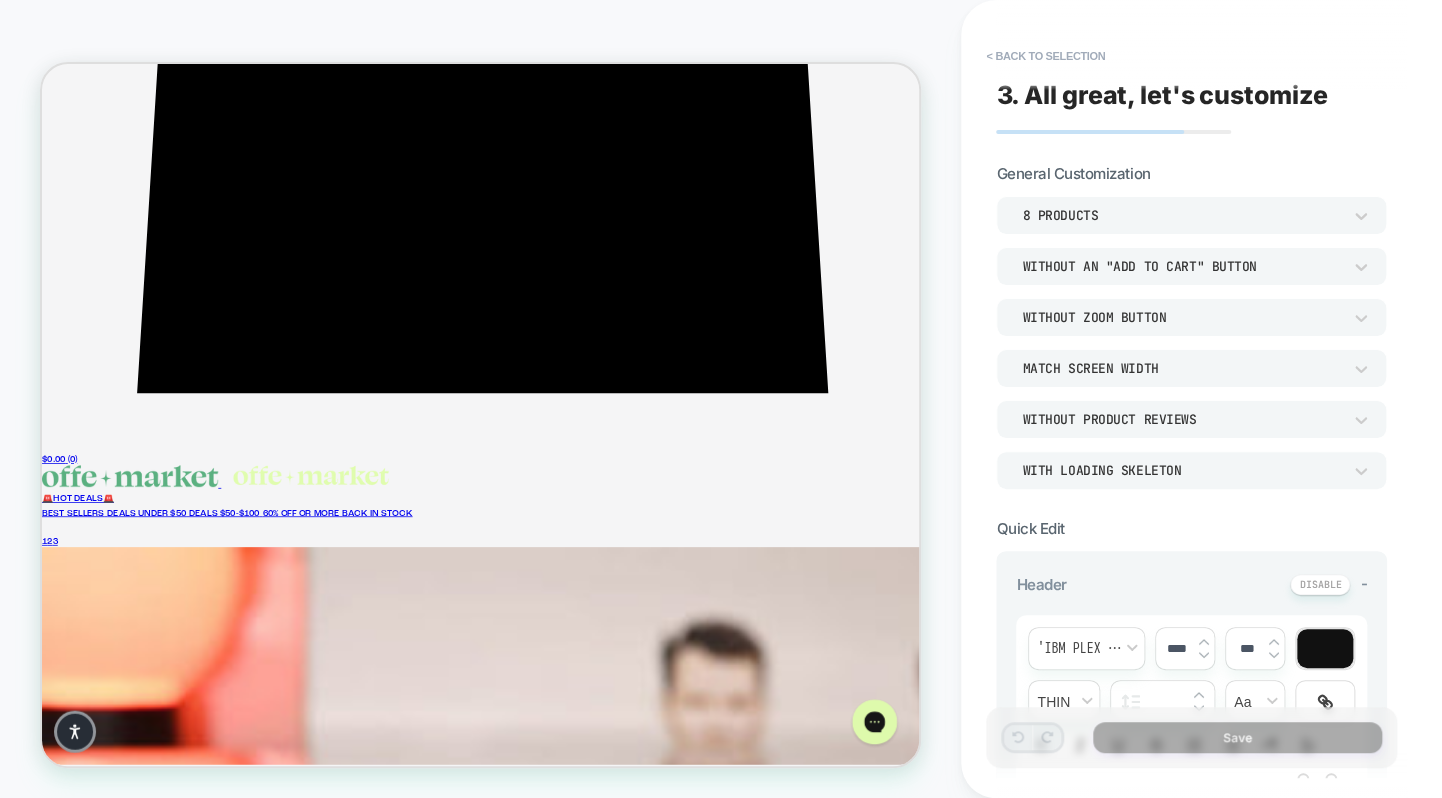 click on "ᐸ" at bounding box center [99, 23128] 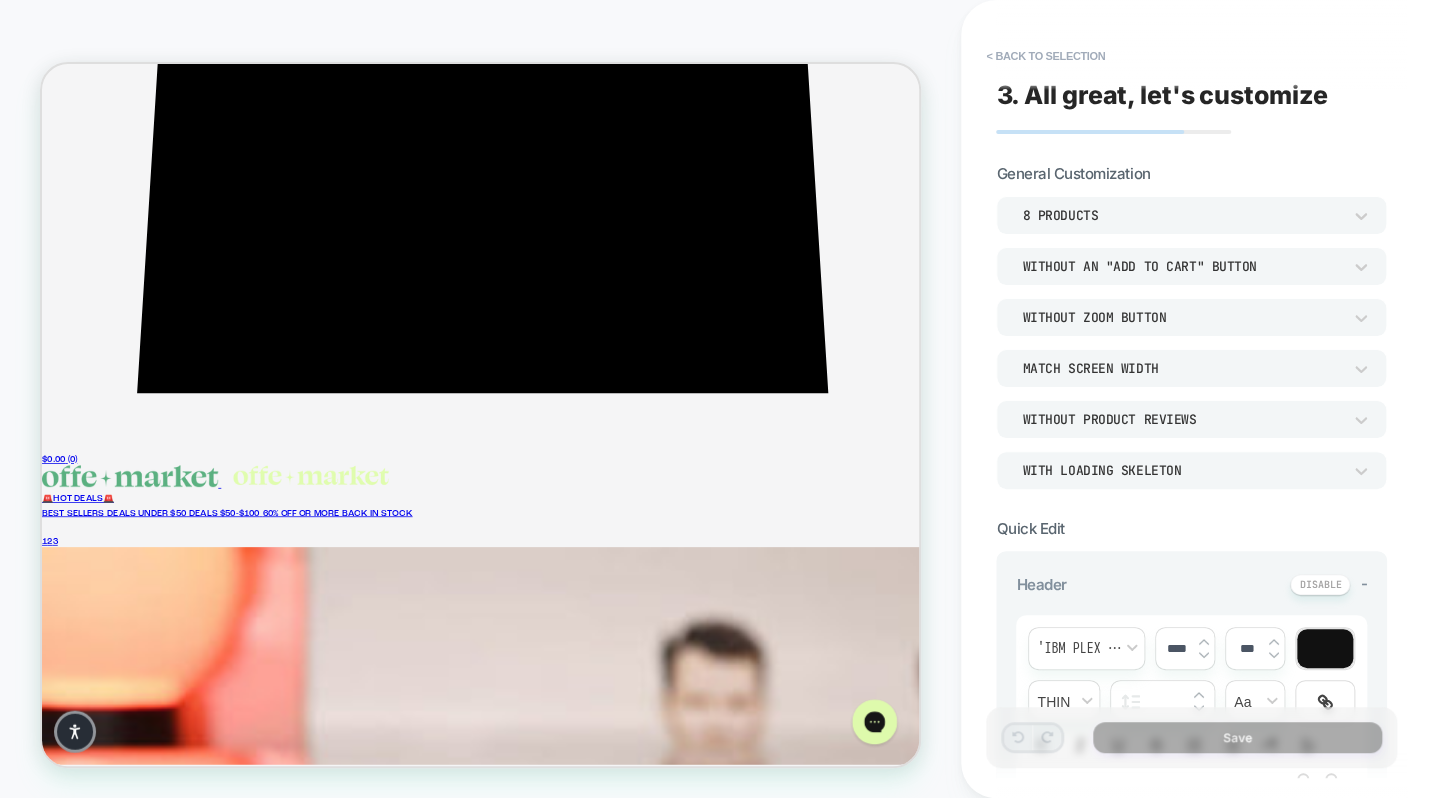 click on "ᐸ" at bounding box center [99, 23128] 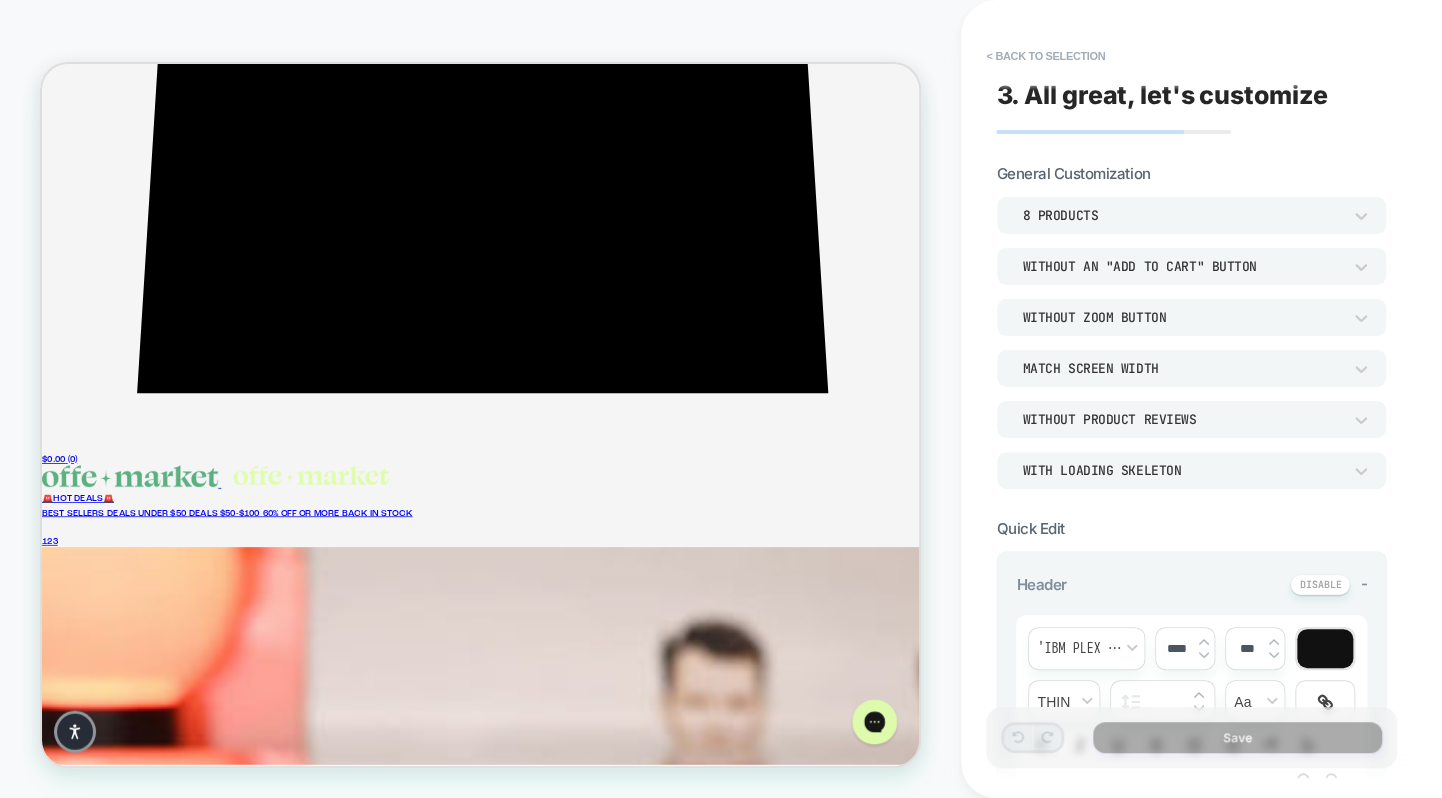 click on "ᐸ" at bounding box center (99, 23128) 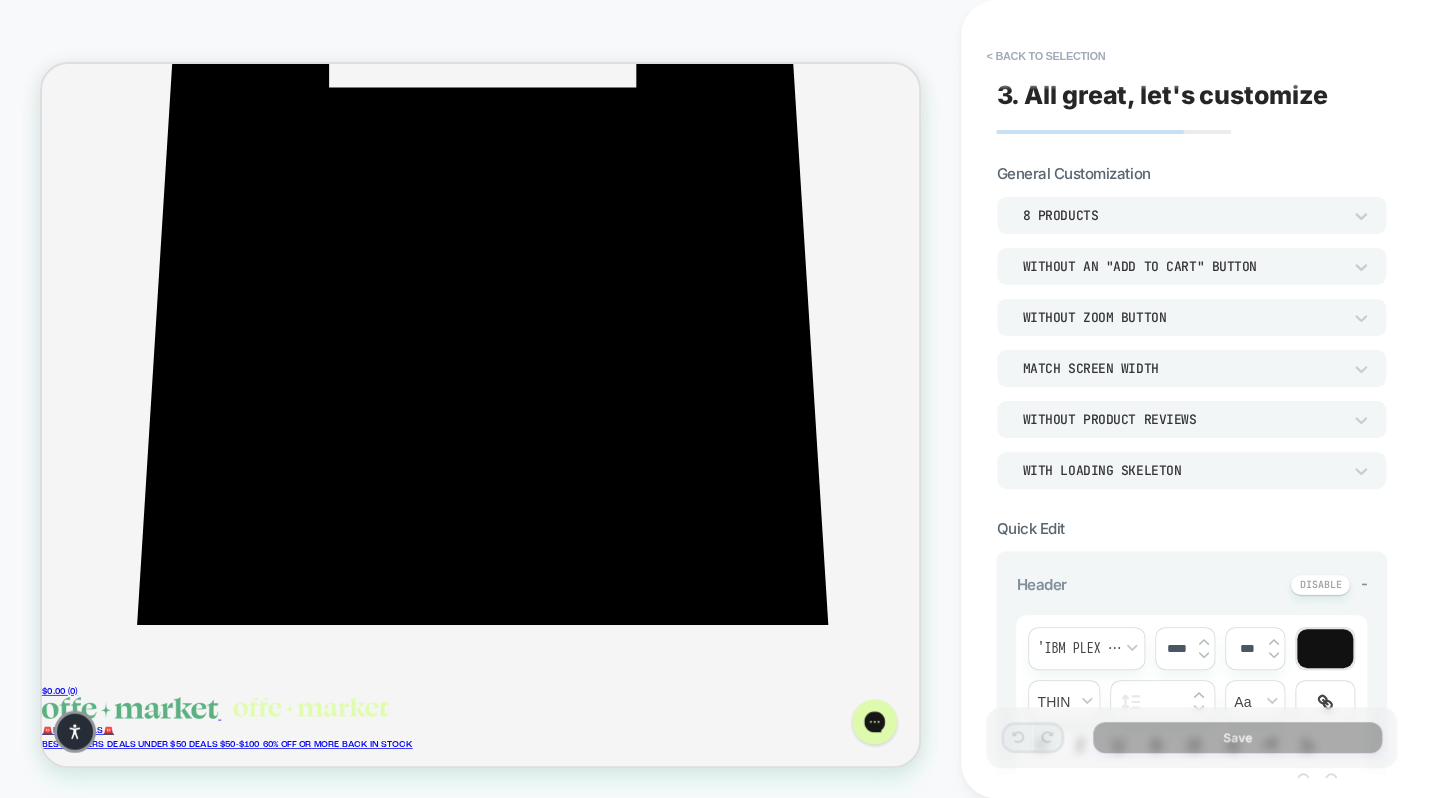 scroll, scrollTop: 435, scrollLeft: 0, axis: vertical 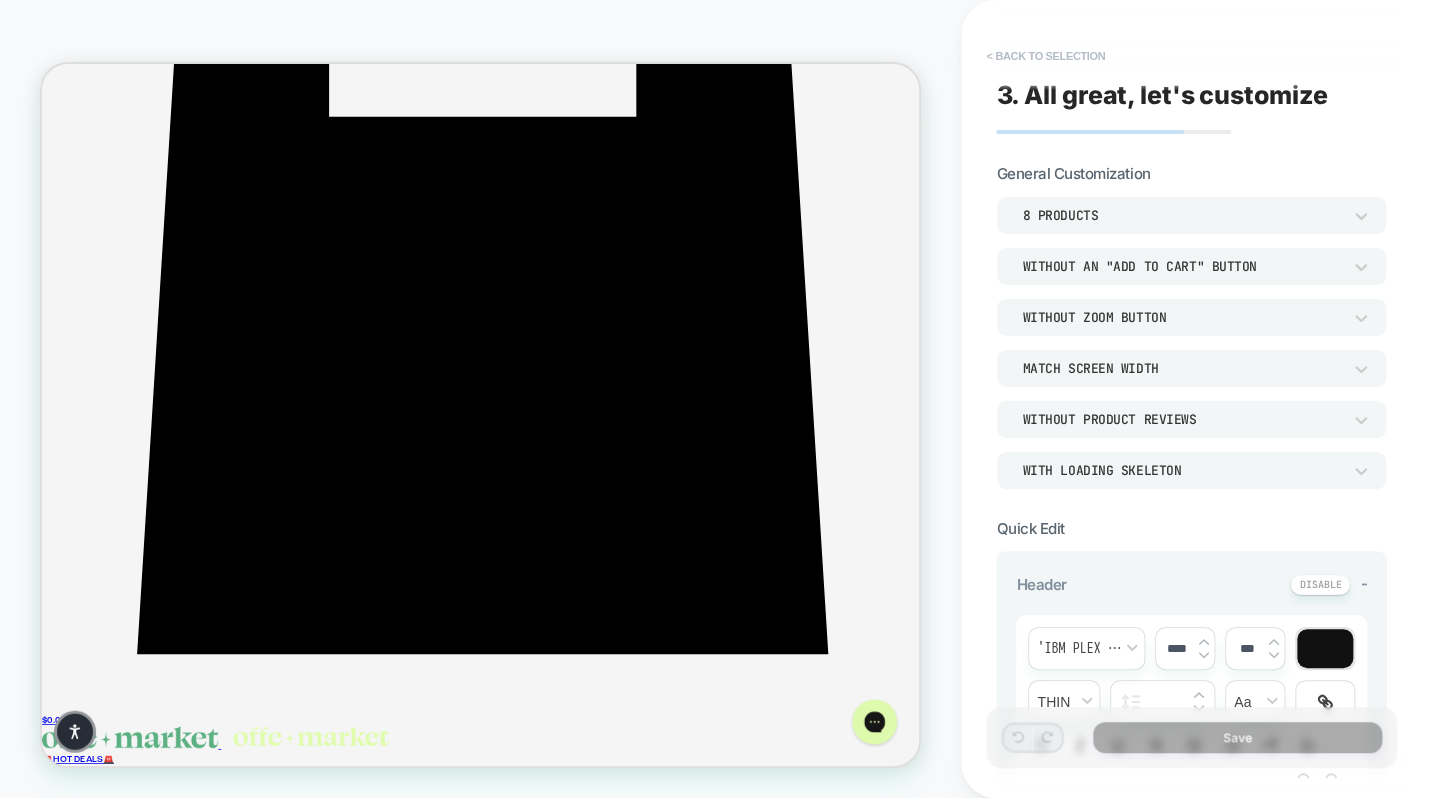 click on "< Back to selection" at bounding box center [1045, 56] 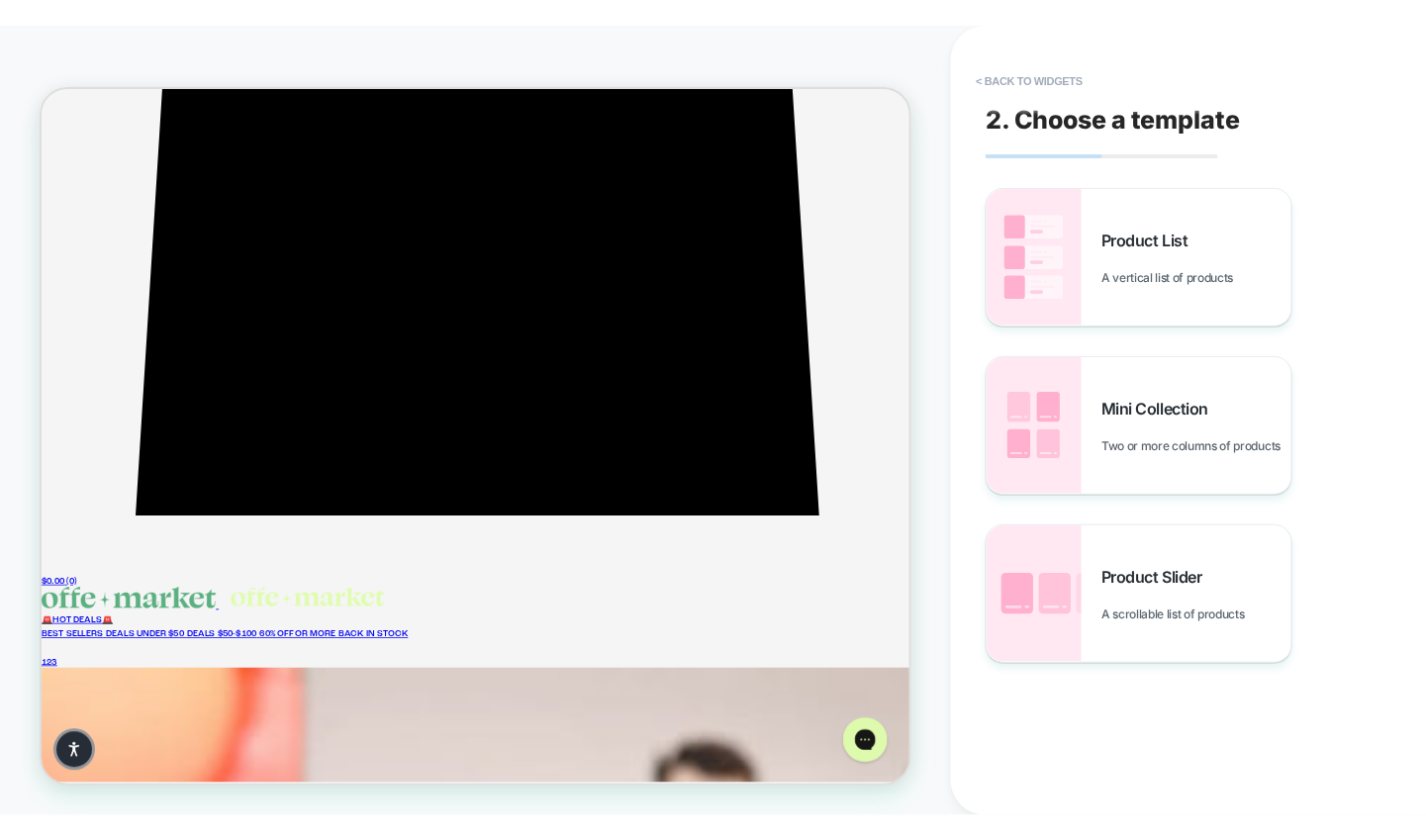scroll, scrollTop: 0, scrollLeft: 0, axis: both 